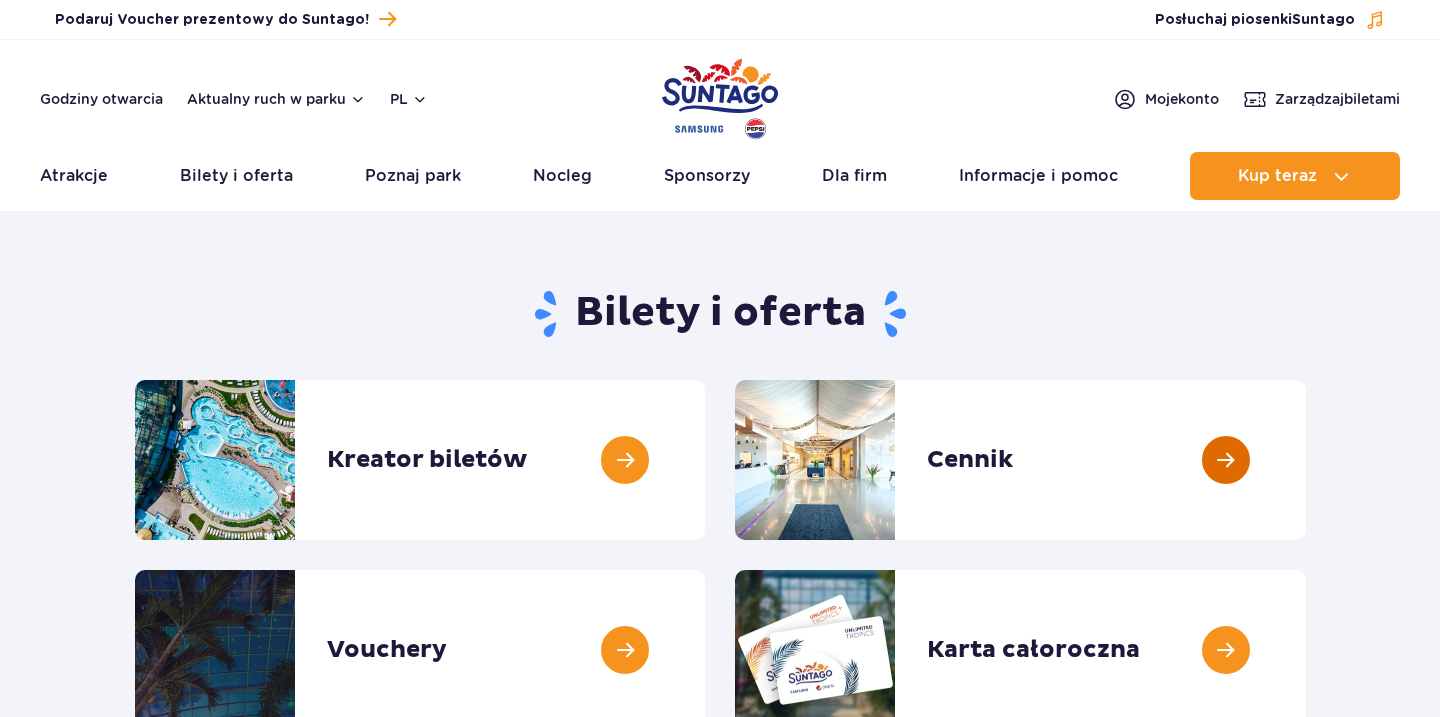 scroll, scrollTop: 0, scrollLeft: 0, axis: both 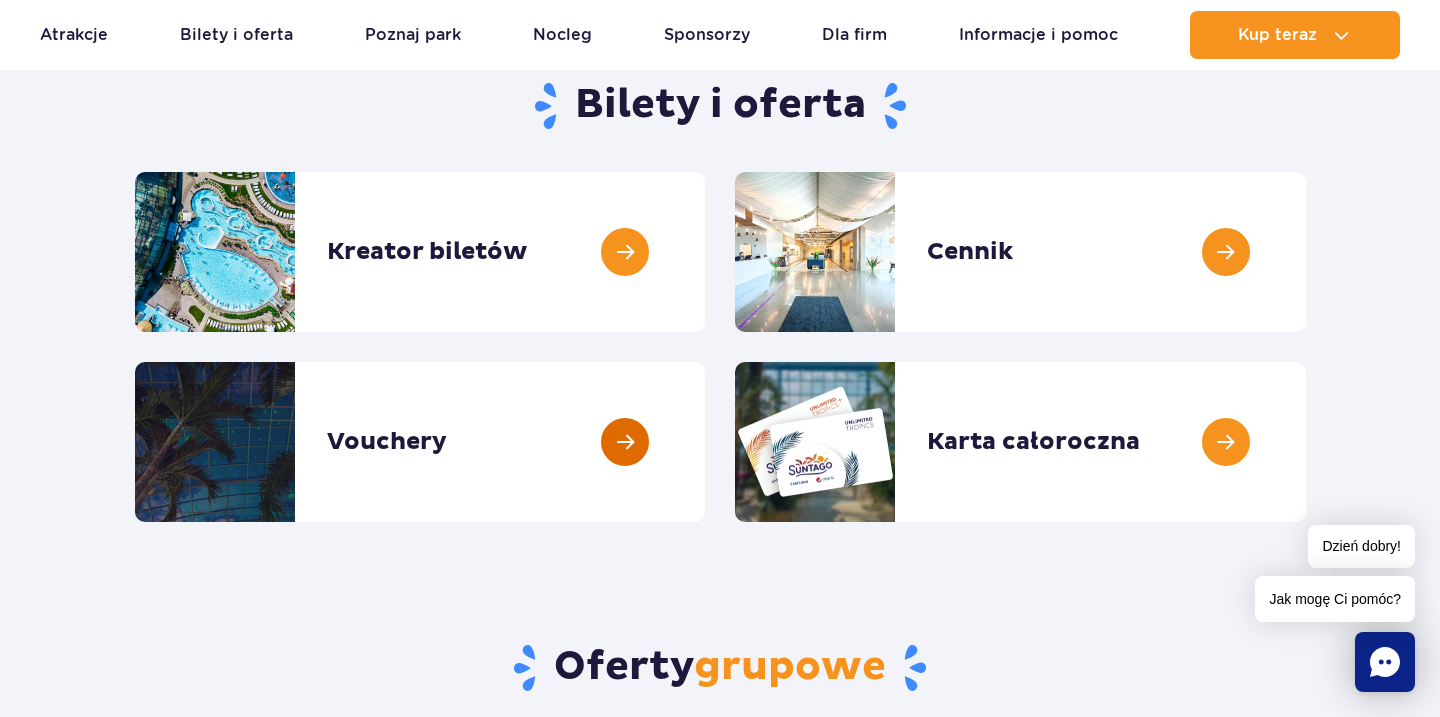 click at bounding box center [705, 442] 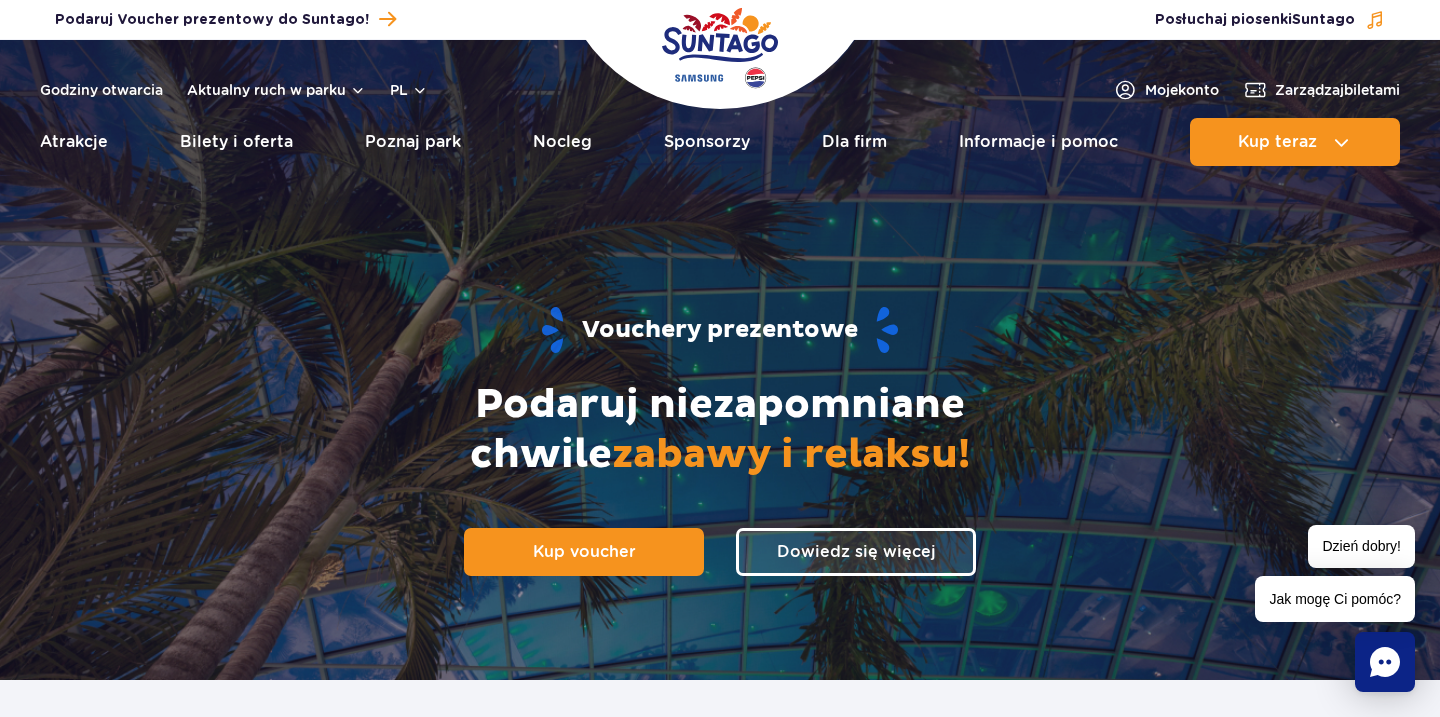 scroll, scrollTop: 0, scrollLeft: 0, axis: both 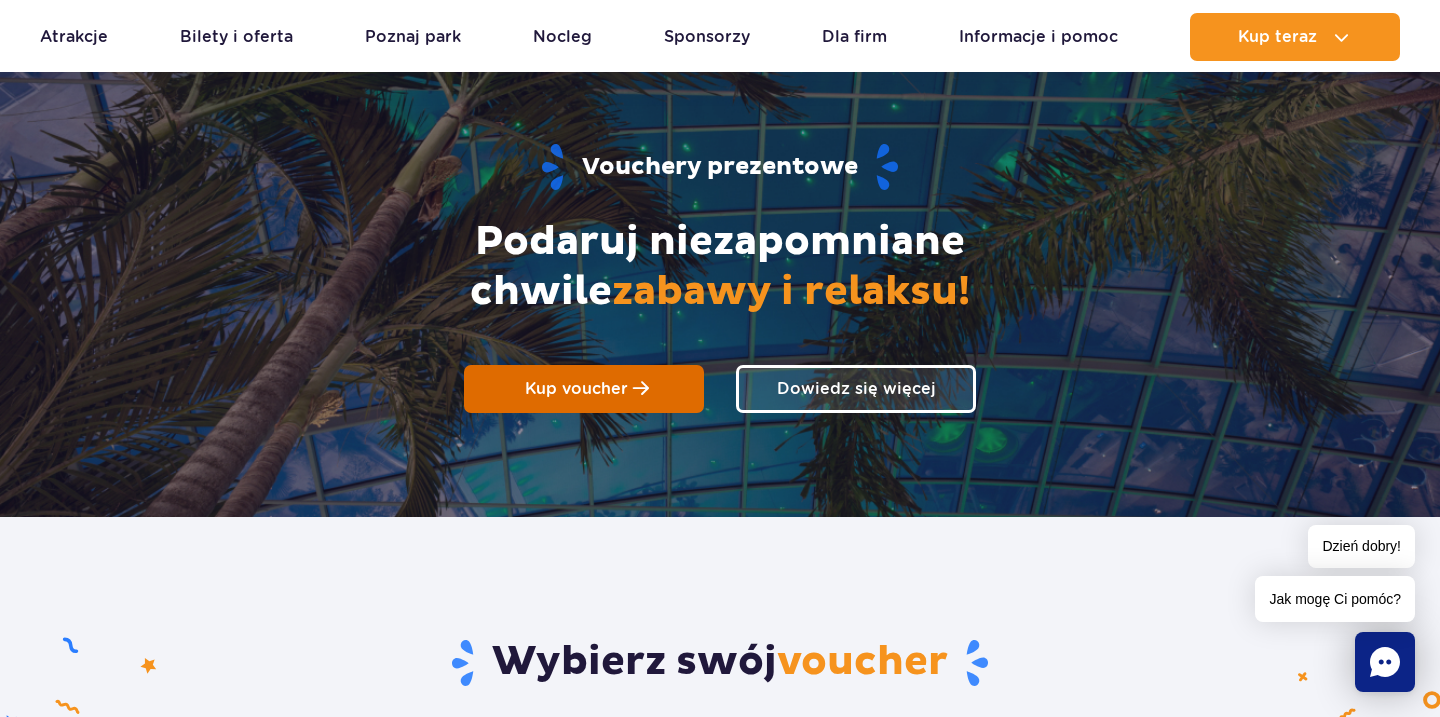 click on "Kup voucher" at bounding box center [576, 388] 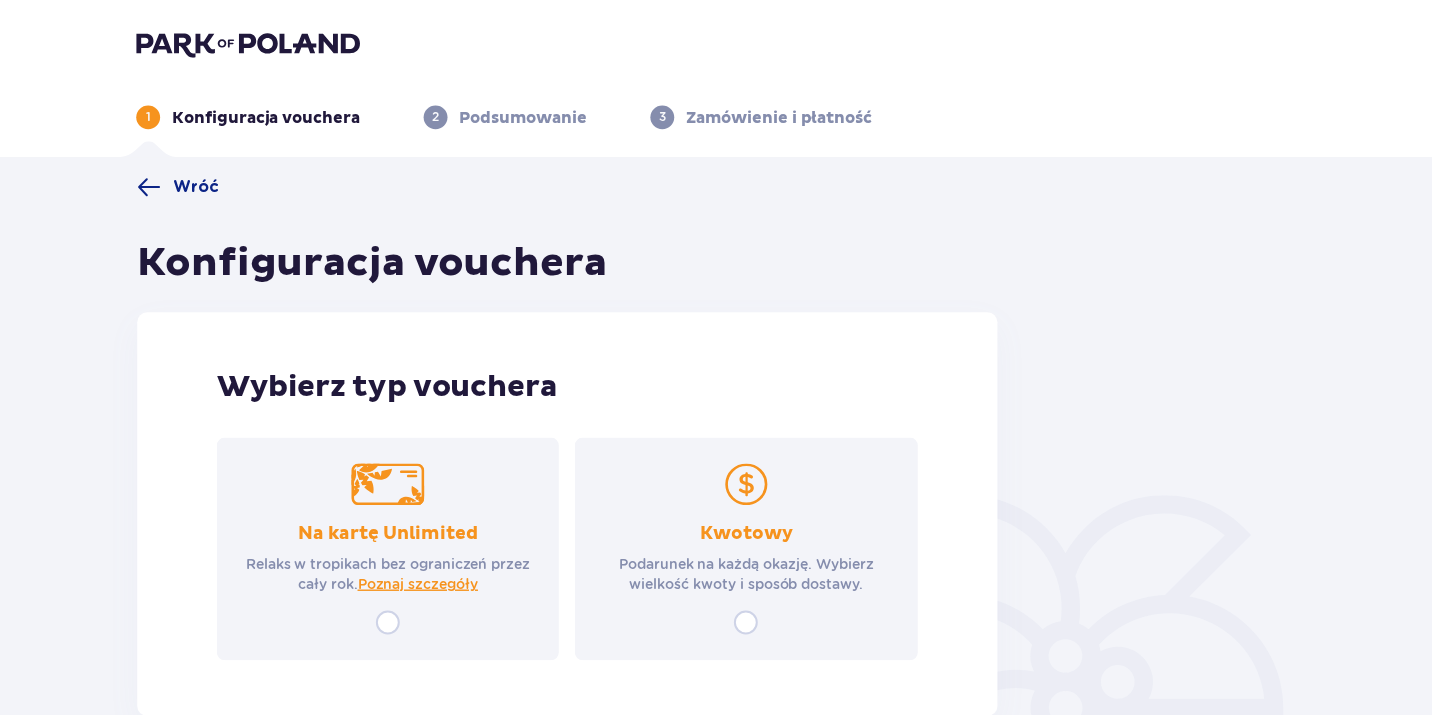 scroll, scrollTop: 0, scrollLeft: 0, axis: both 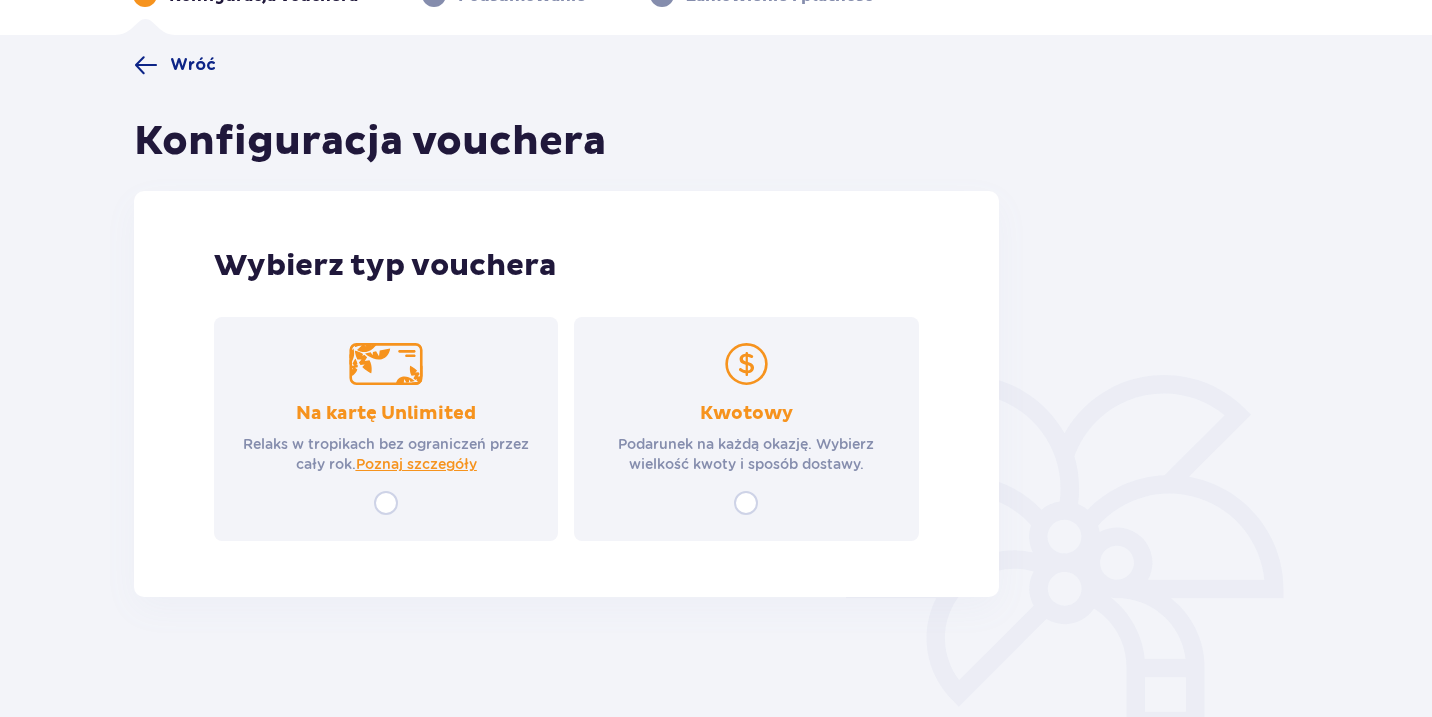 click at bounding box center (746, 503) 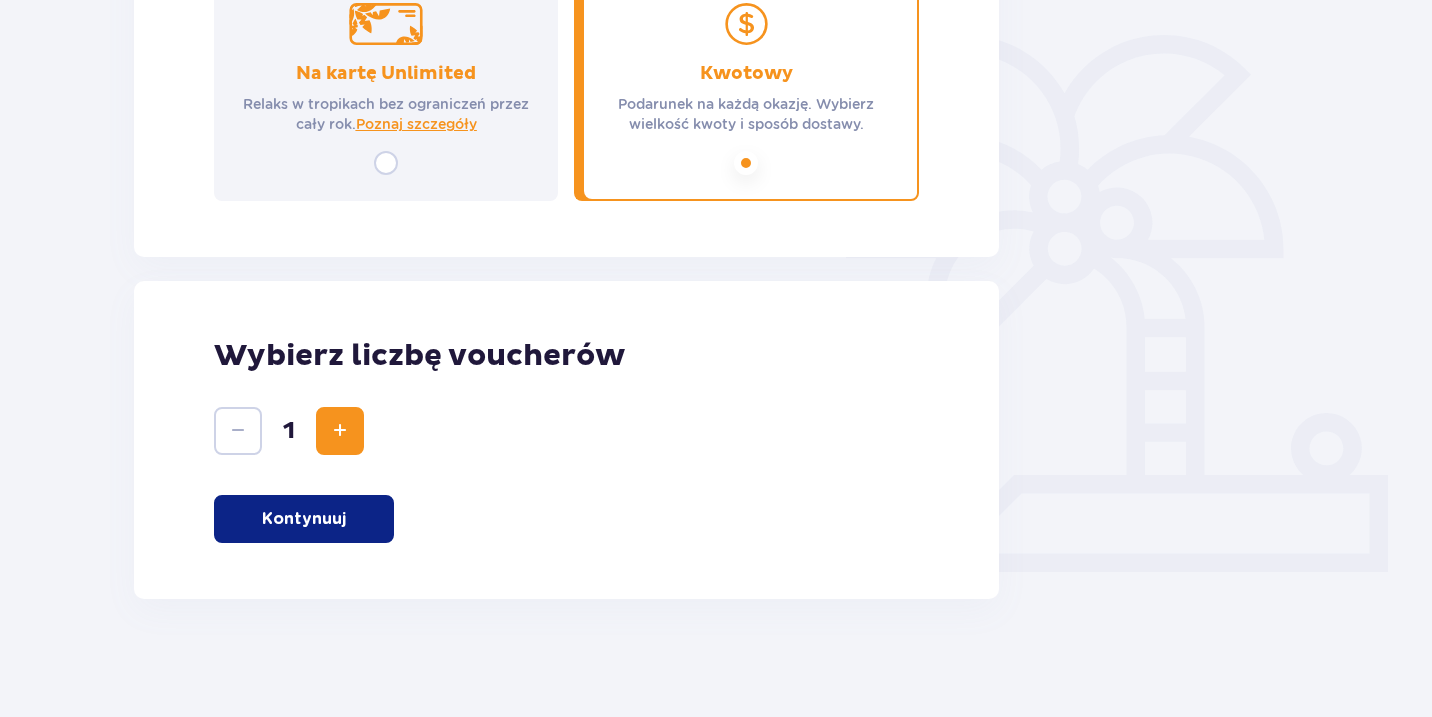 scroll, scrollTop: 463, scrollLeft: 0, axis: vertical 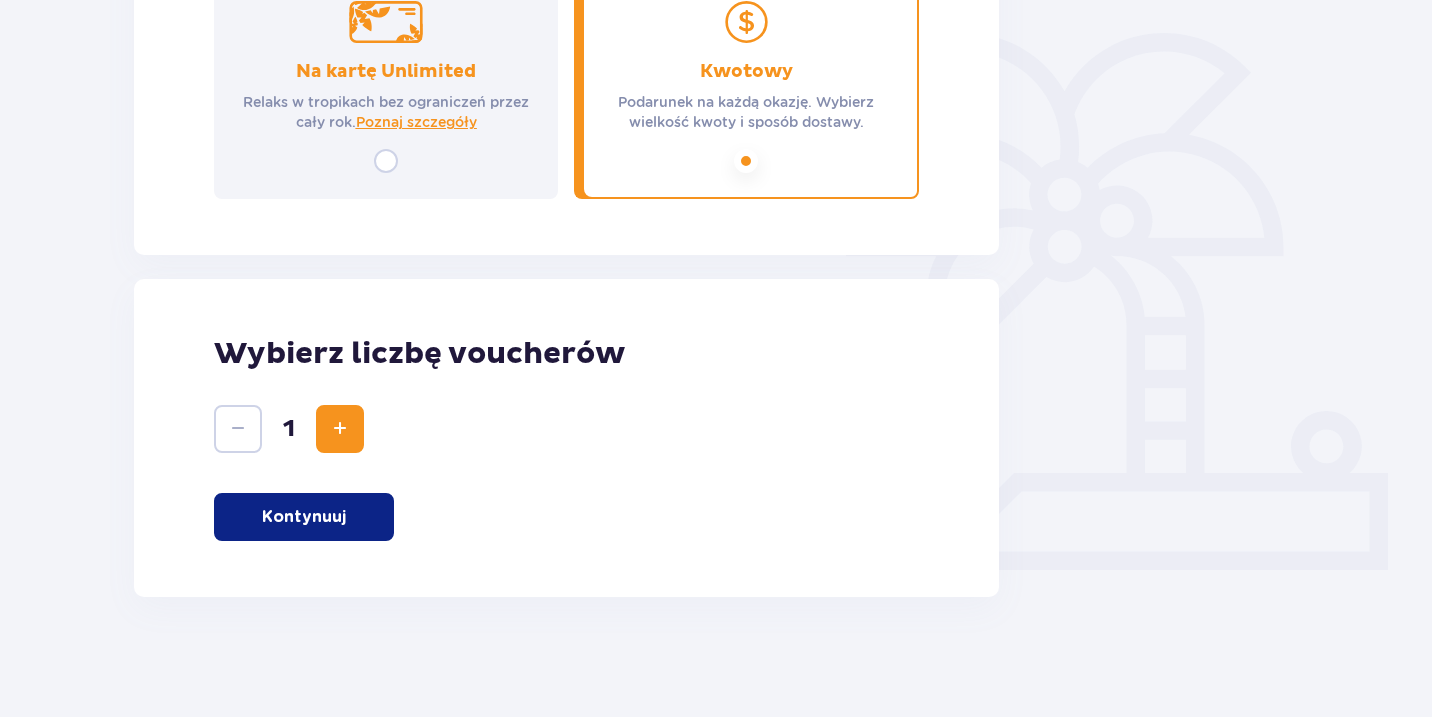 click on "Kontynuuj" at bounding box center (304, 517) 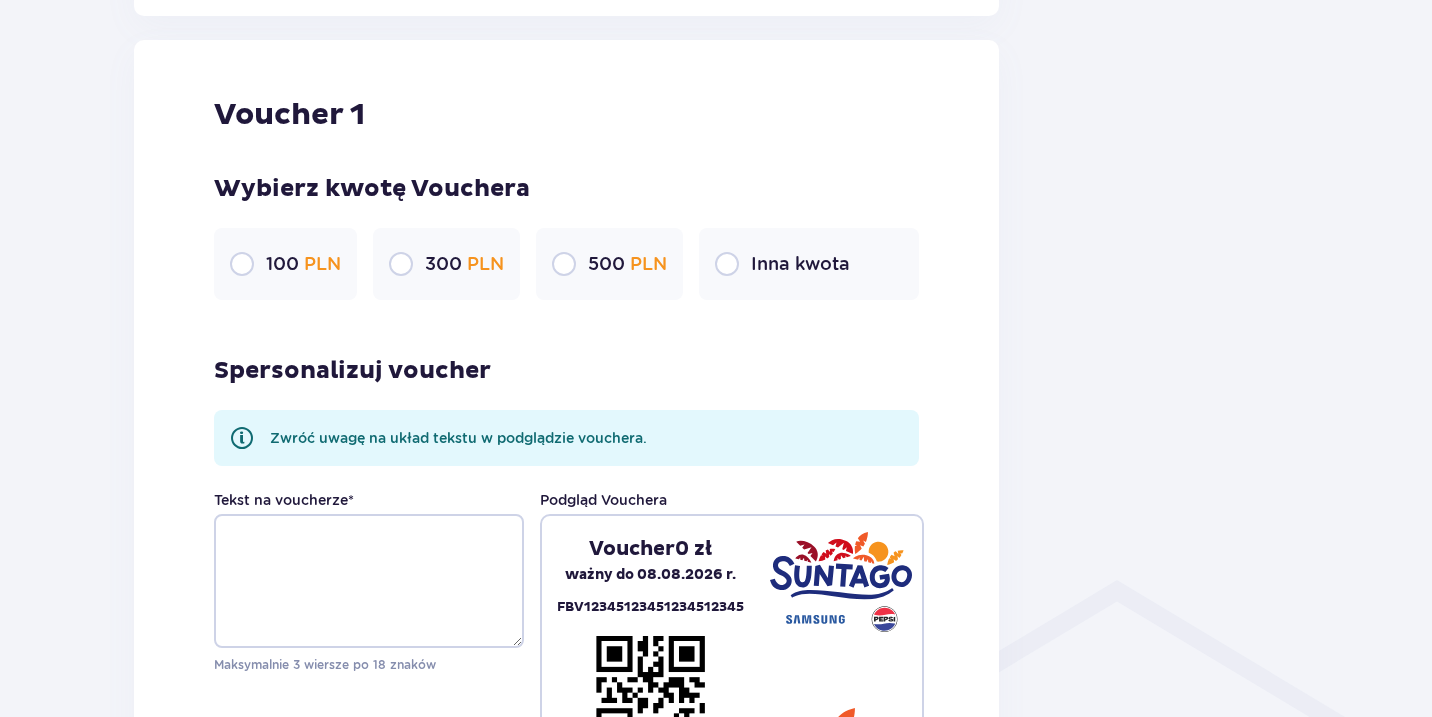 scroll, scrollTop: 1060, scrollLeft: 0, axis: vertical 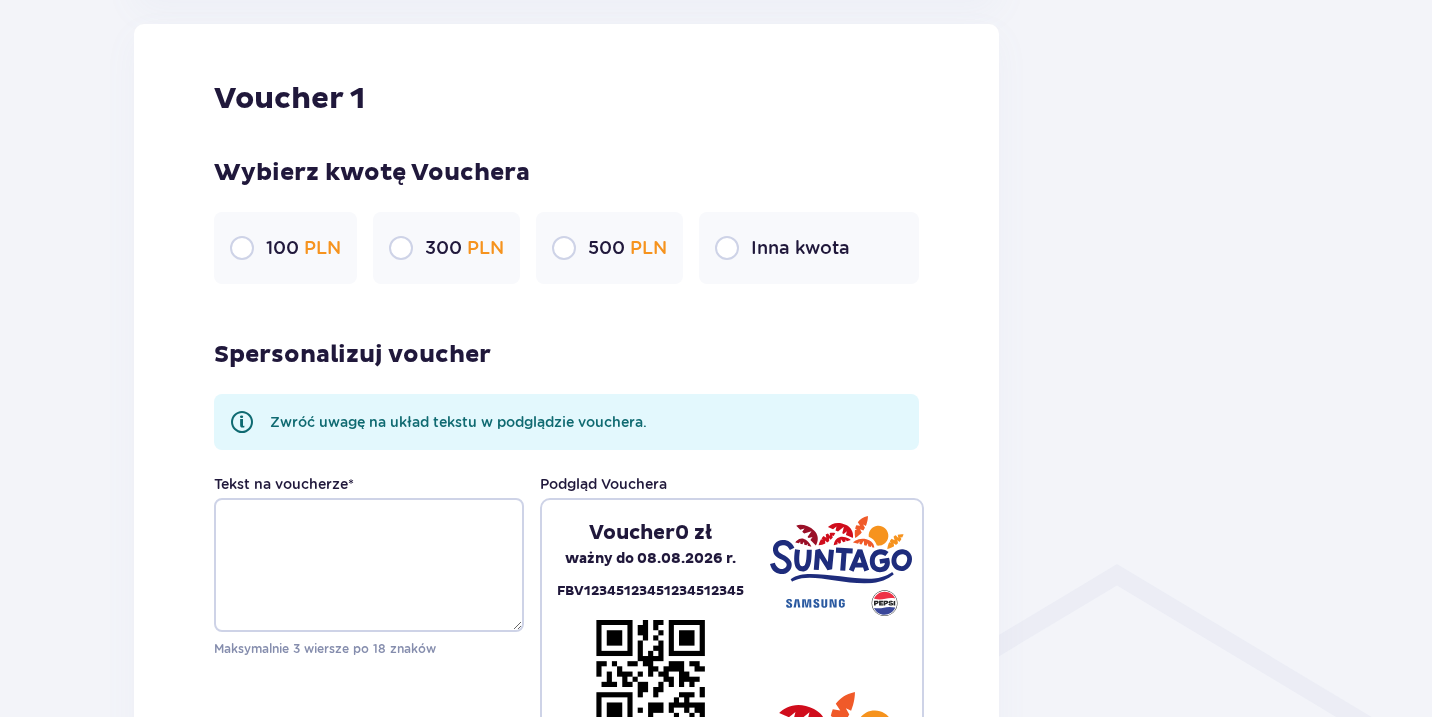 click at bounding box center [727, 248] 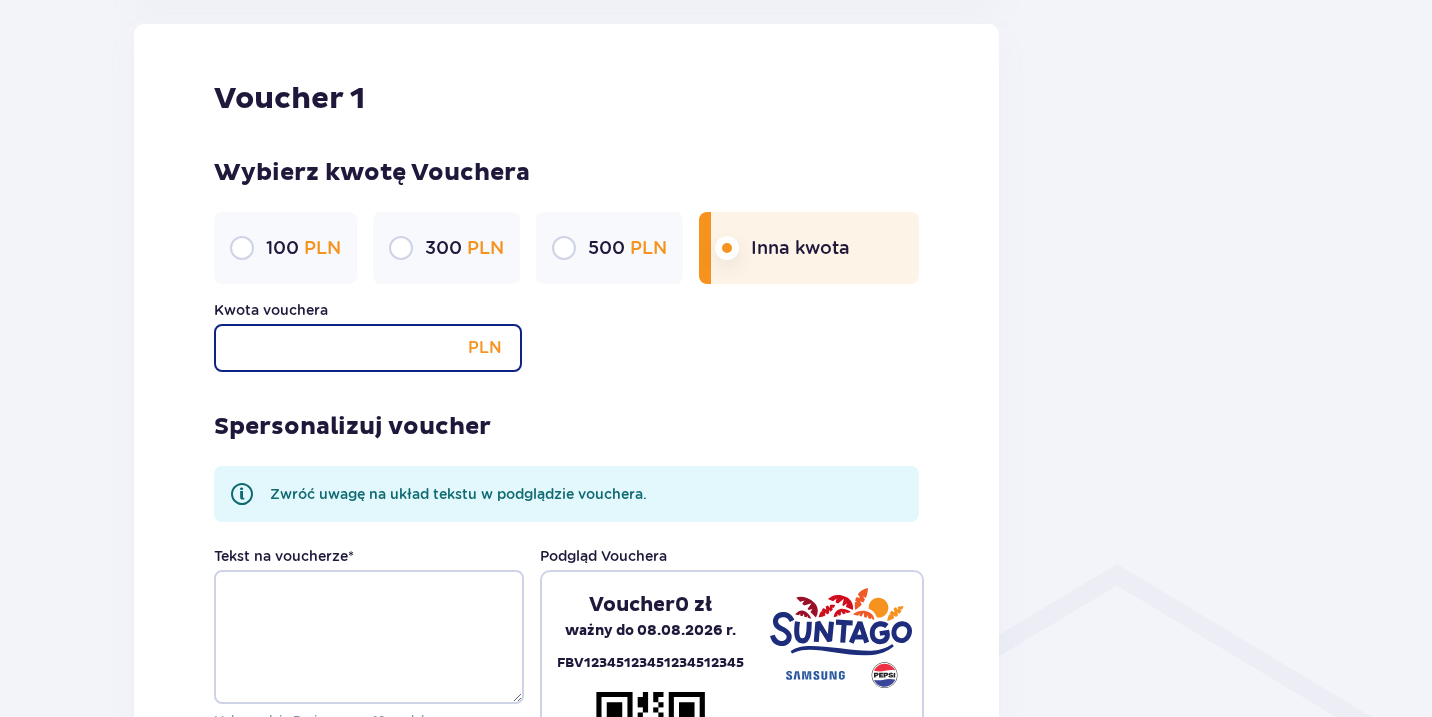 click on "Kwota vouchera" at bounding box center (368, 348) 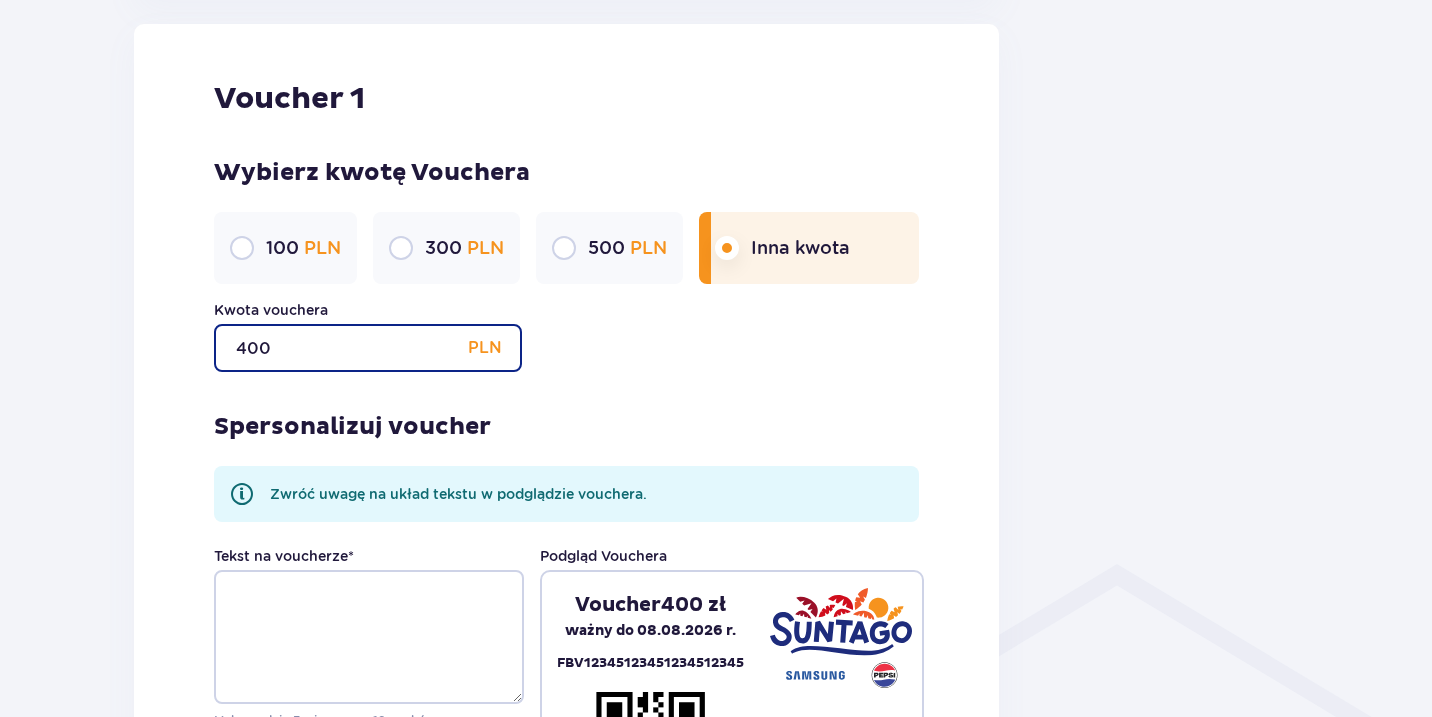 type on "400" 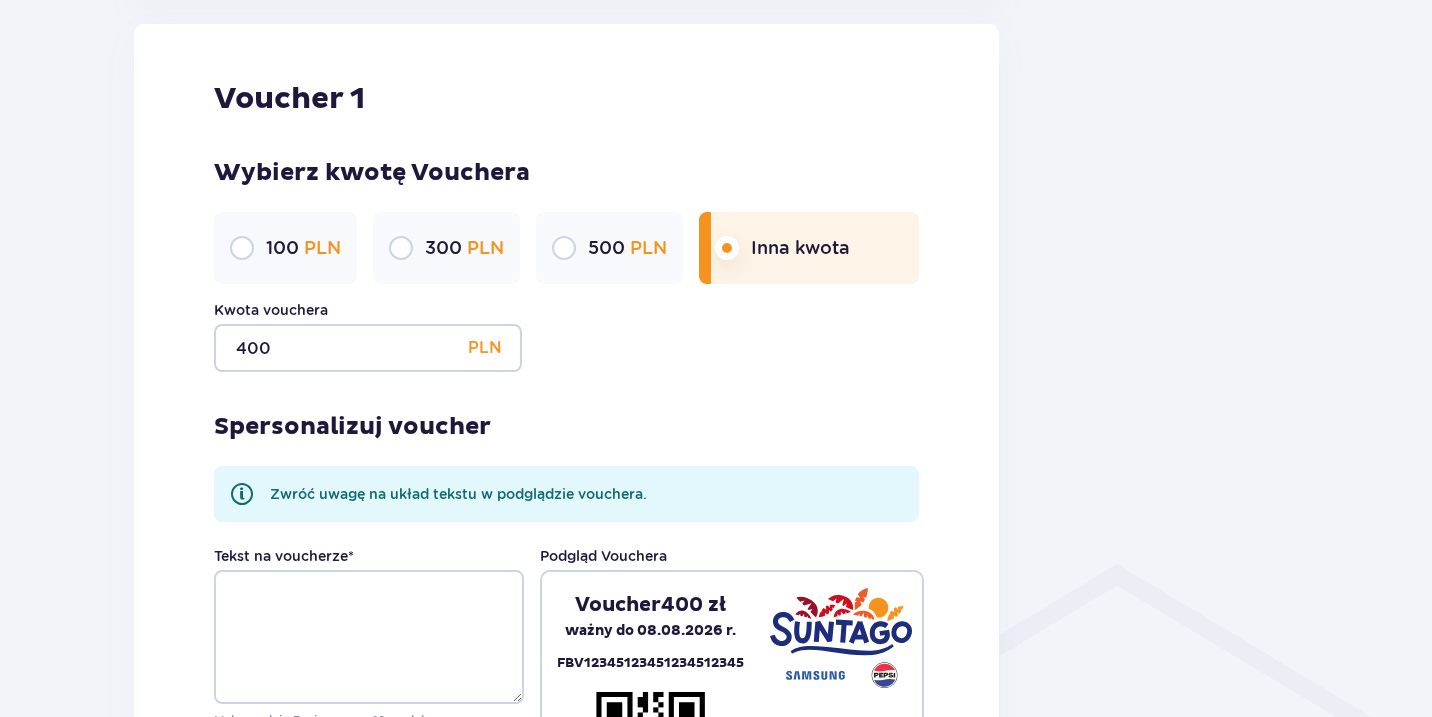 click on "Zwróć uwagę na układ tekstu w podglądzie vouchera." at bounding box center (566, 494) 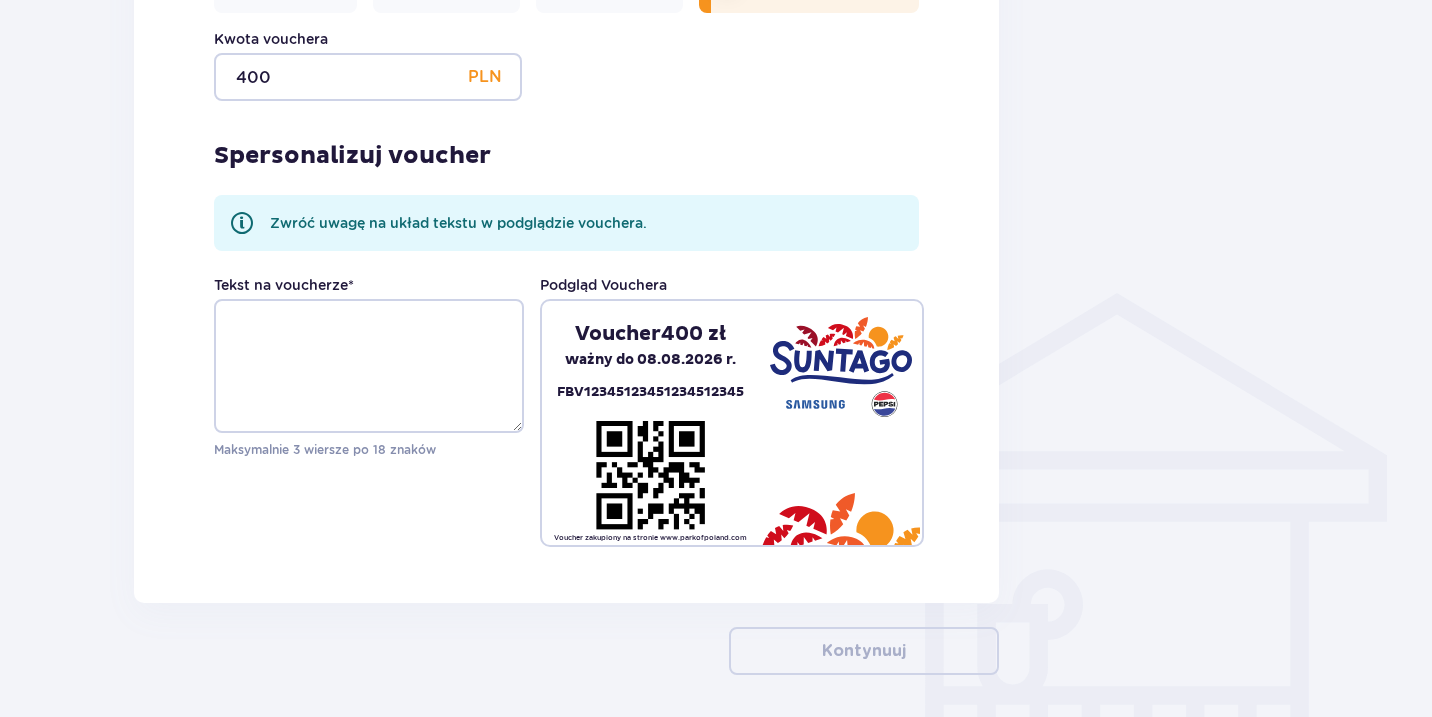 scroll, scrollTop: 1344, scrollLeft: 0, axis: vertical 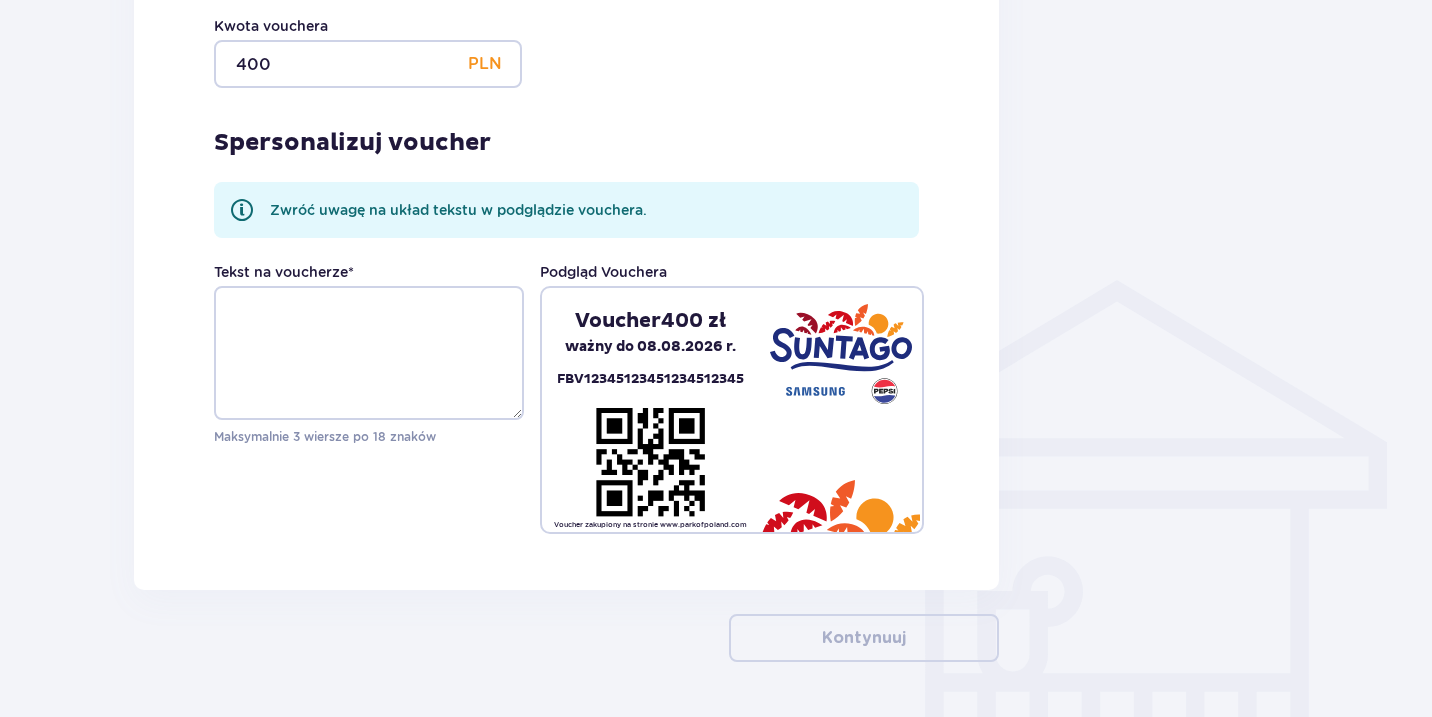 click at bounding box center (651, 462) 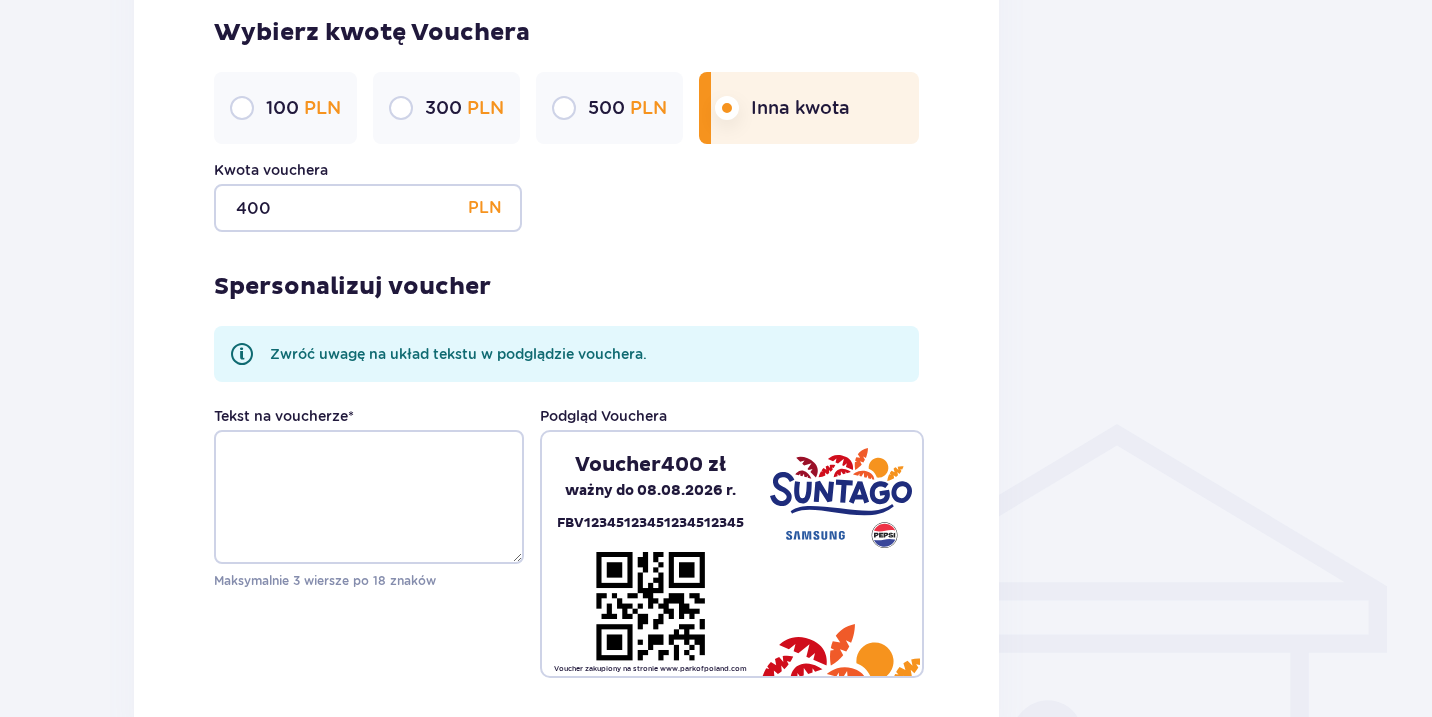 scroll, scrollTop: 1203, scrollLeft: 0, axis: vertical 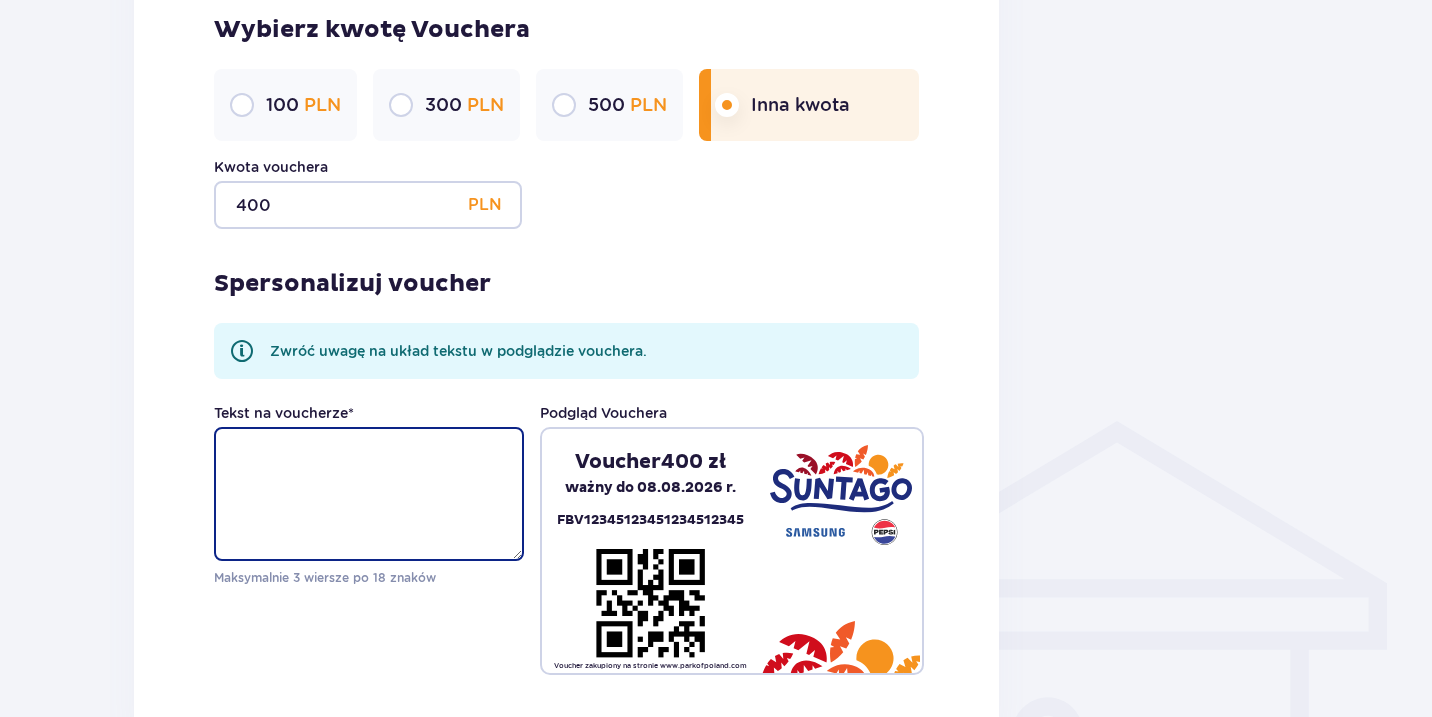 click on "Tekst na voucherze *" at bounding box center [369, 494] 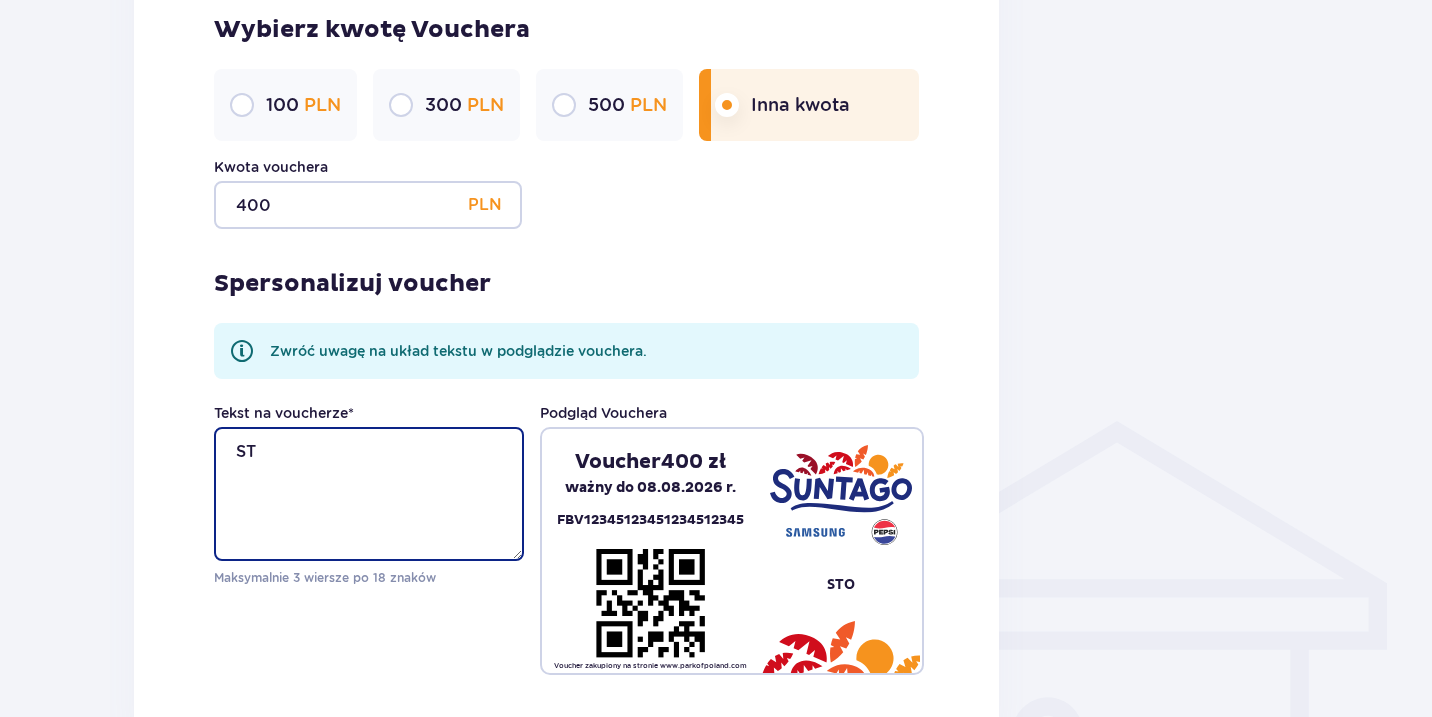 type on "S" 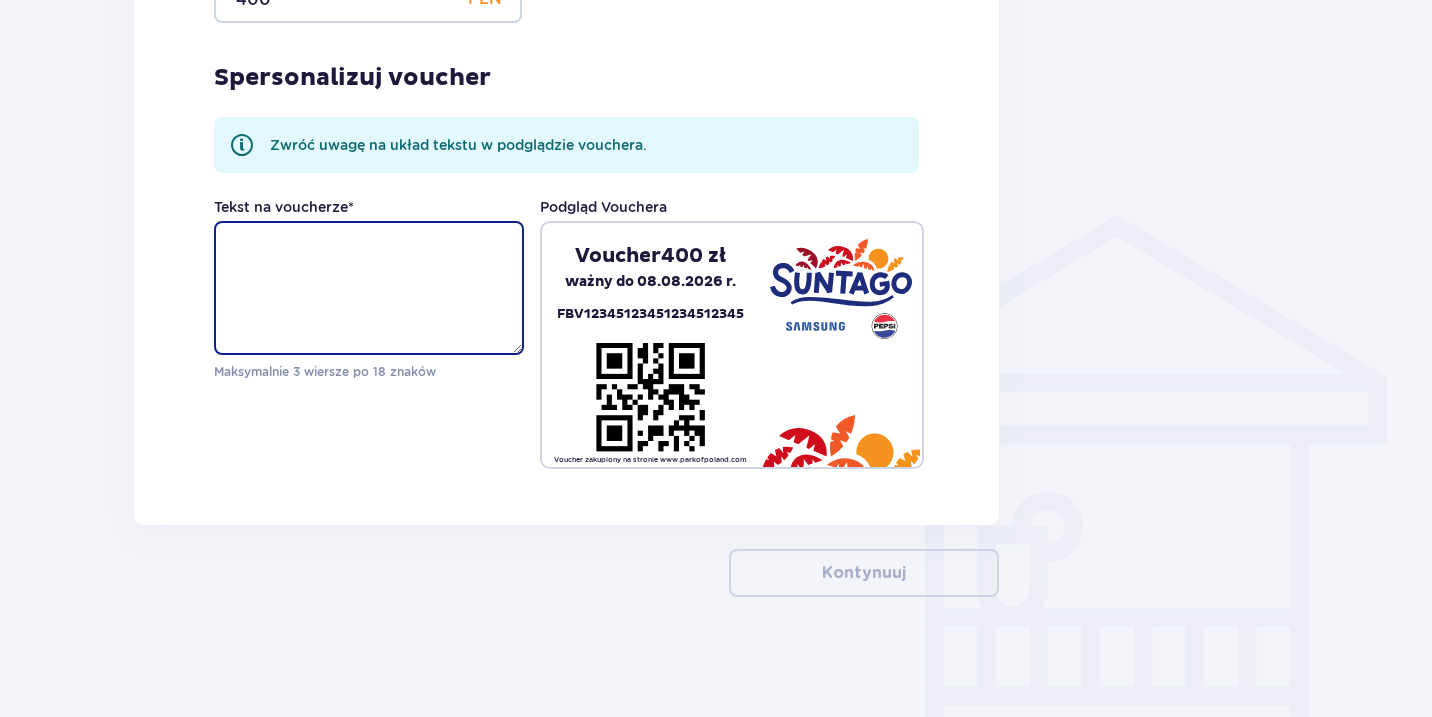 scroll, scrollTop: 1409, scrollLeft: 0, axis: vertical 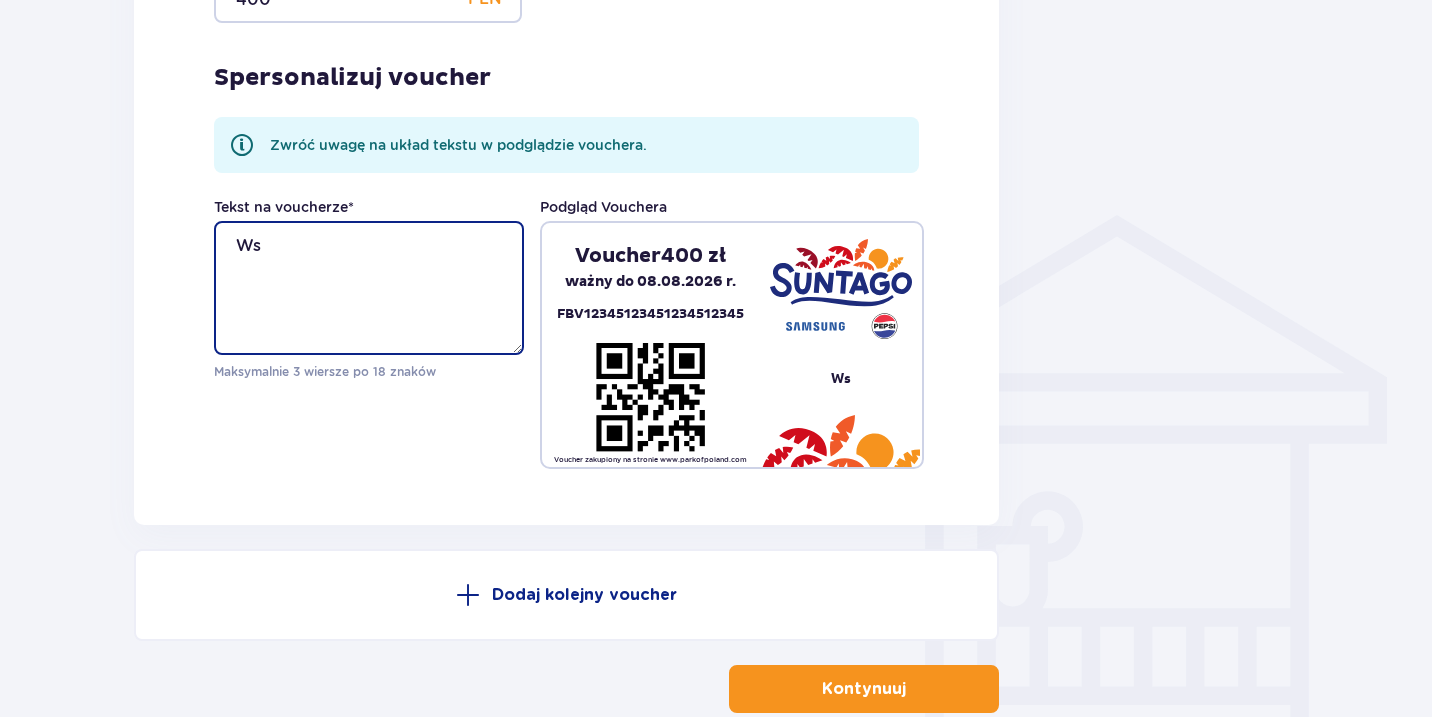 type on "W" 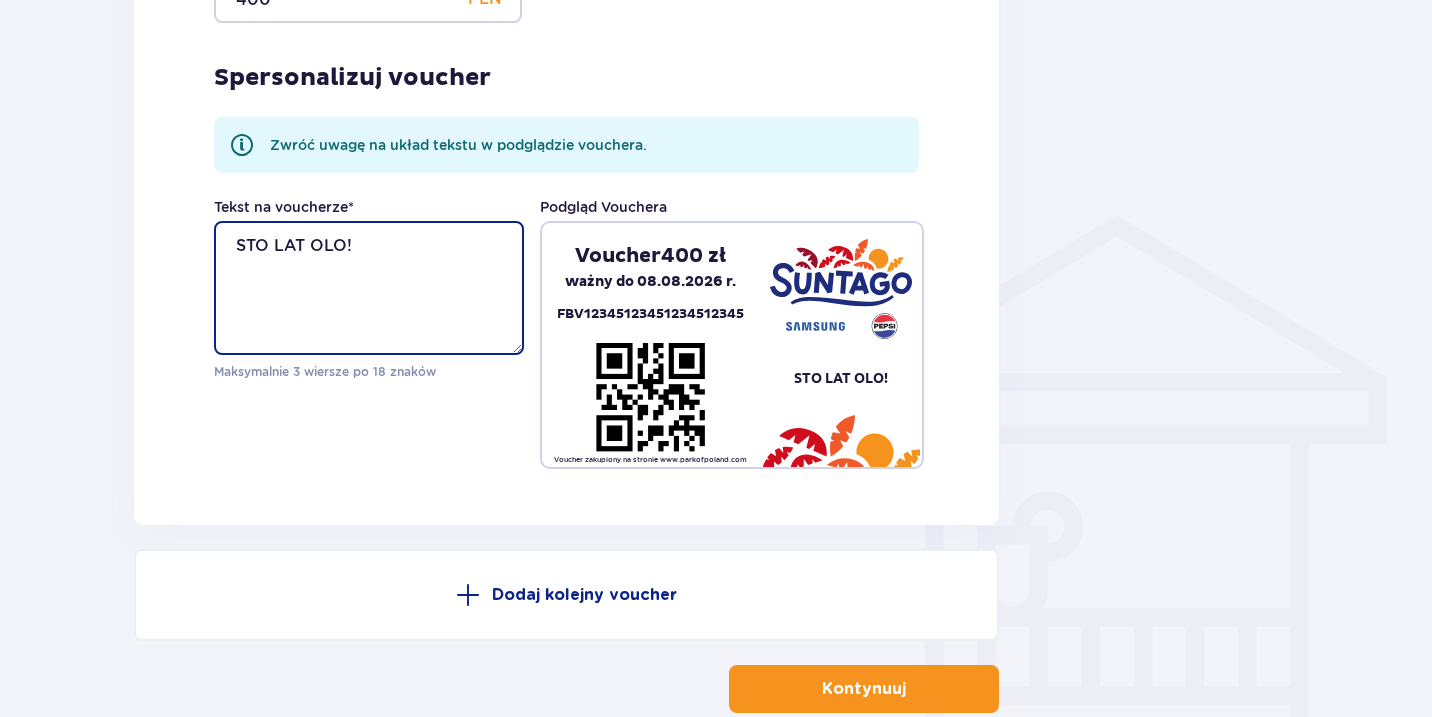 click on "STO LAT OLO!" at bounding box center [369, 288] 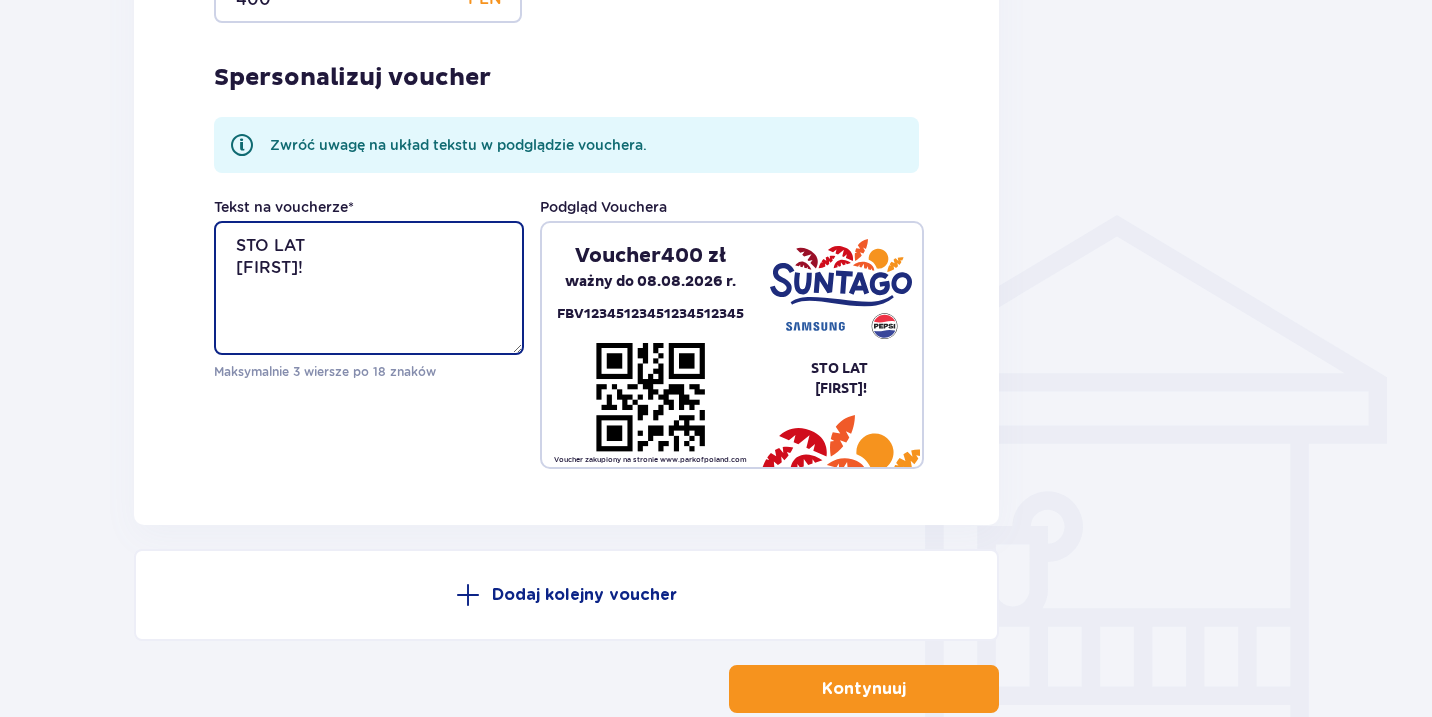 click on "STO LAT
OLO!" at bounding box center (369, 288) 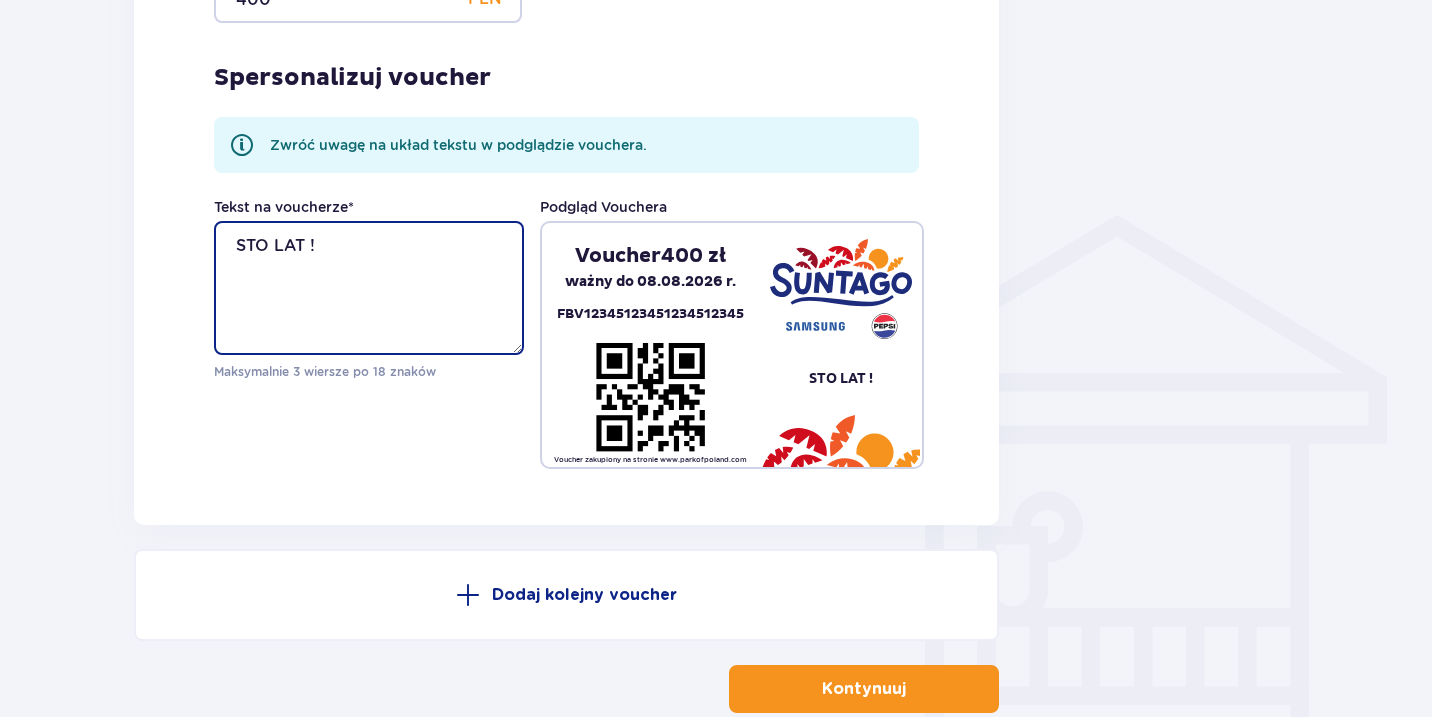 click on "STO LAT !" at bounding box center [369, 288] 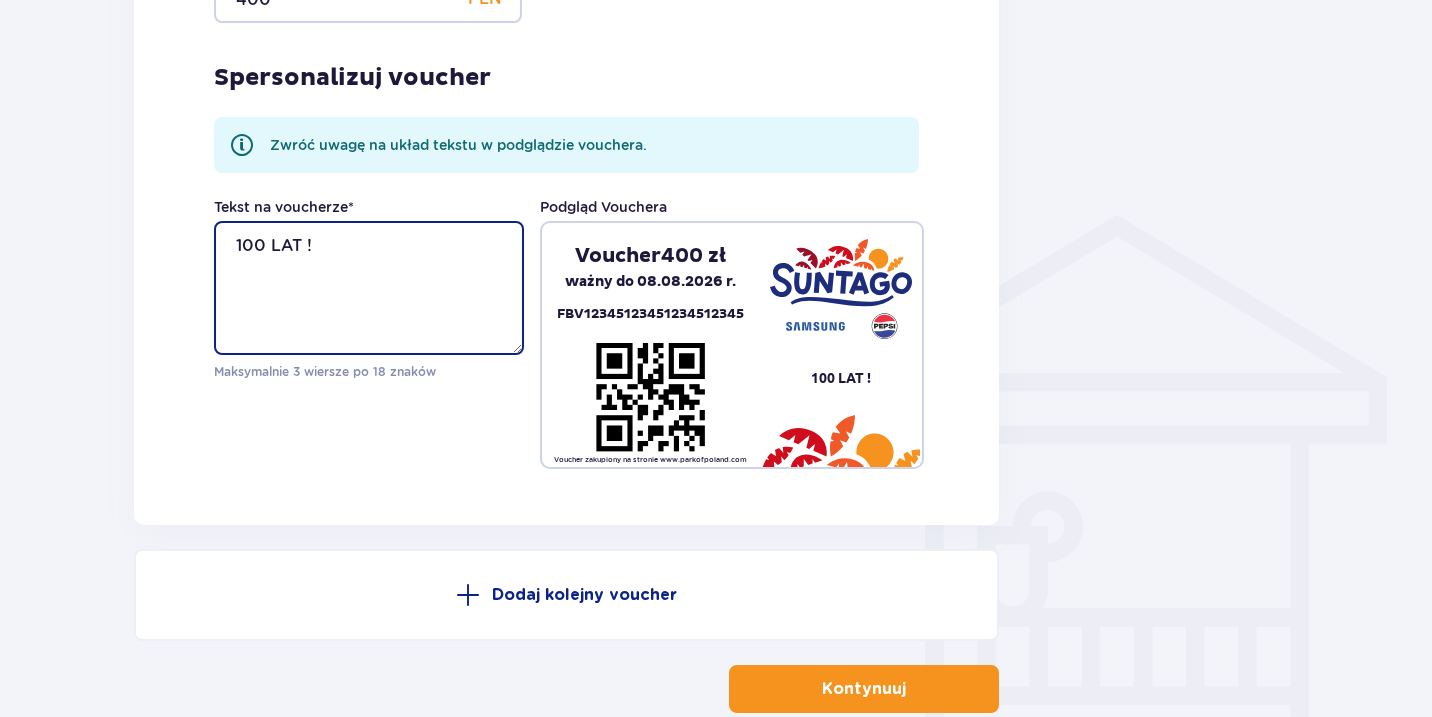 click on "100 LAT !" at bounding box center [369, 288] 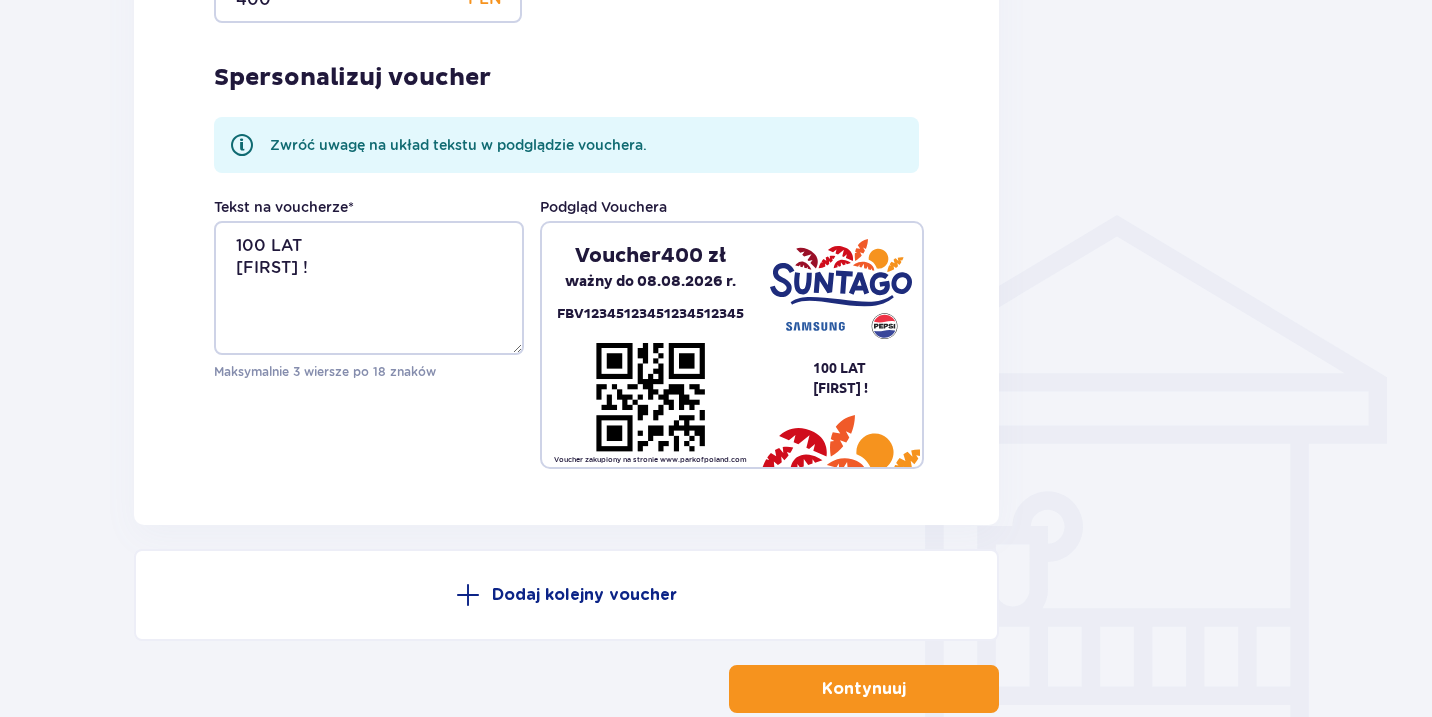 click on "Voucher   1 Wybierz kwotę Vouchera 100   PLN 300   PLN 500   PLN Inna kwota Kwota vouchera 400 PLN Spersonalizuj voucher Zwróć uwagę na układ tekstu w podglądzie vouchera. Tekst na voucherze * 100 LAT
OLO ! Maksymalnie 3 wiersze po 18 znaków Podgląd Vouchera Voucher  400 zł ważny do 08.08.2026 r. FBV12345123451234512345 Voucher zakupiony na stronie www.parkofpoland.com 100 LAT
OLO !" at bounding box center [566, 100] 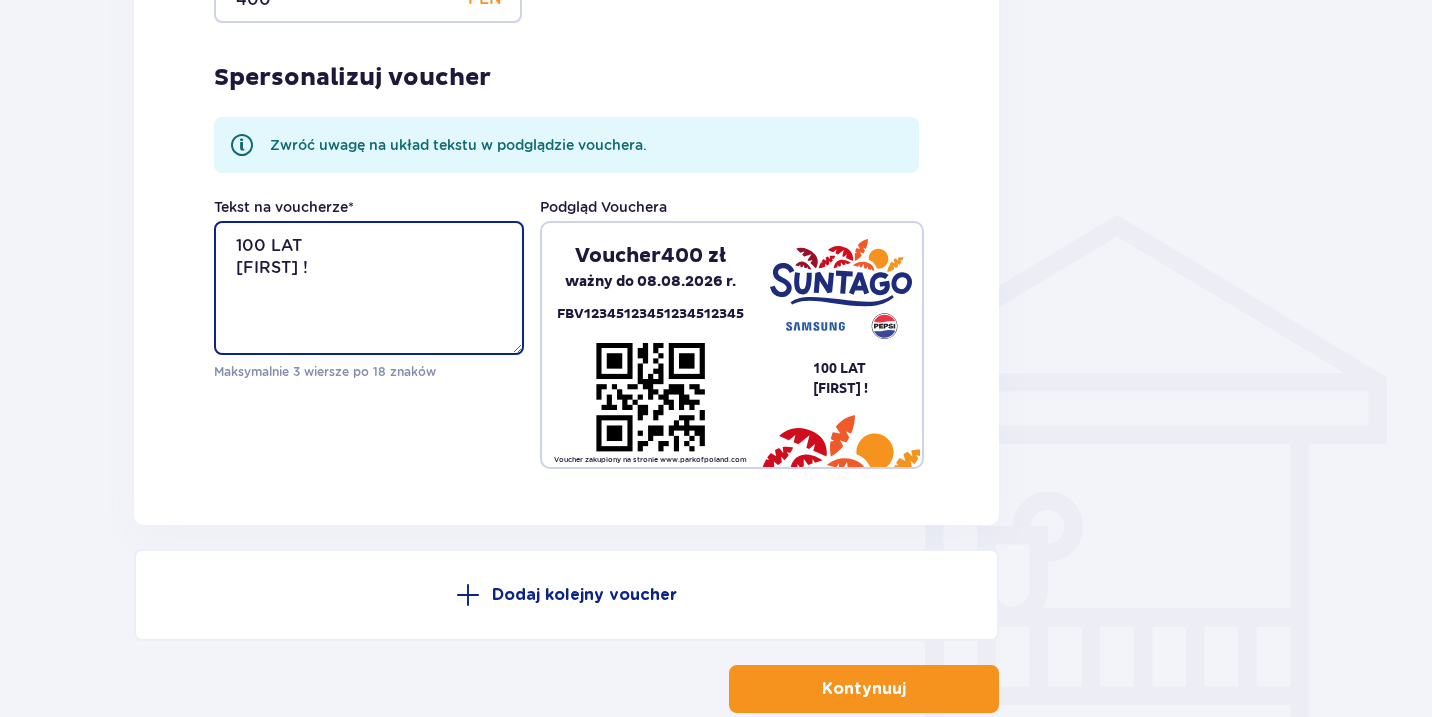 click on "100 LAT
OLO !" at bounding box center [369, 288] 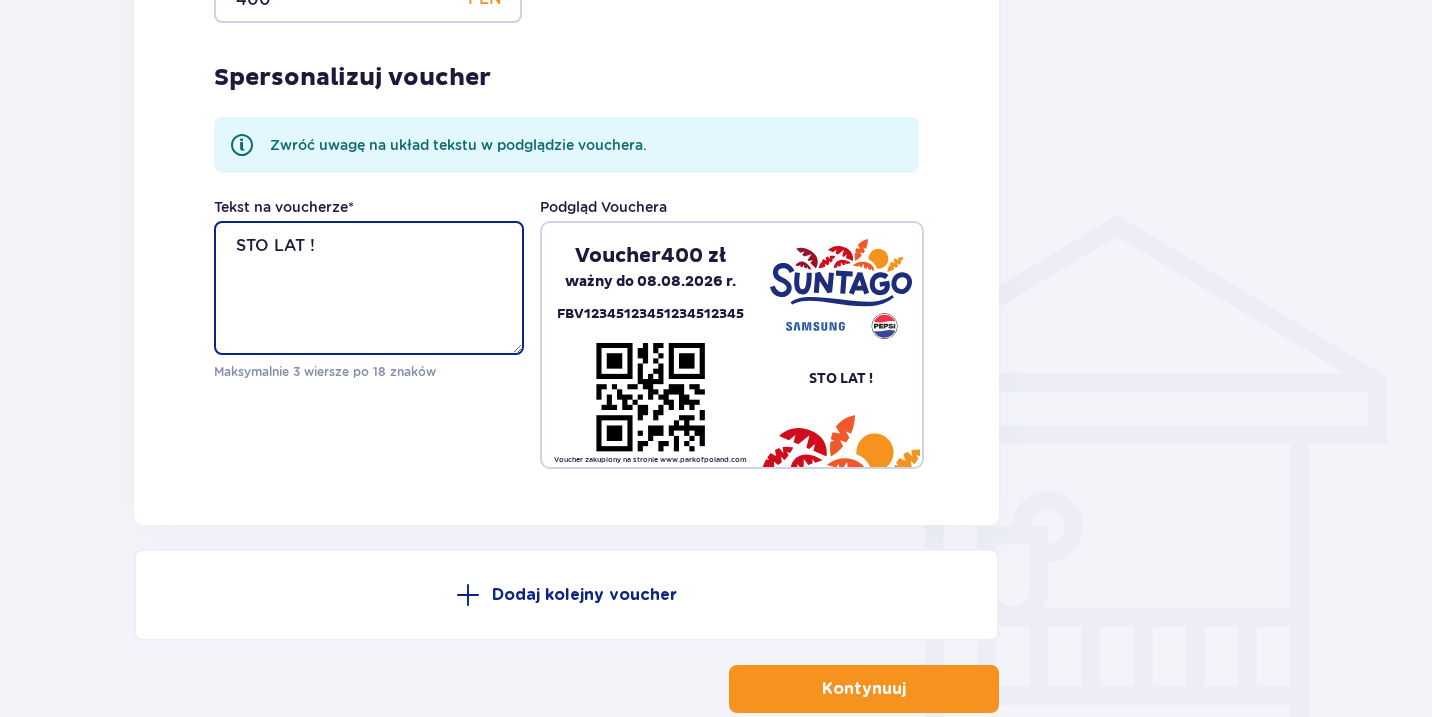 type on "STO LAT !" 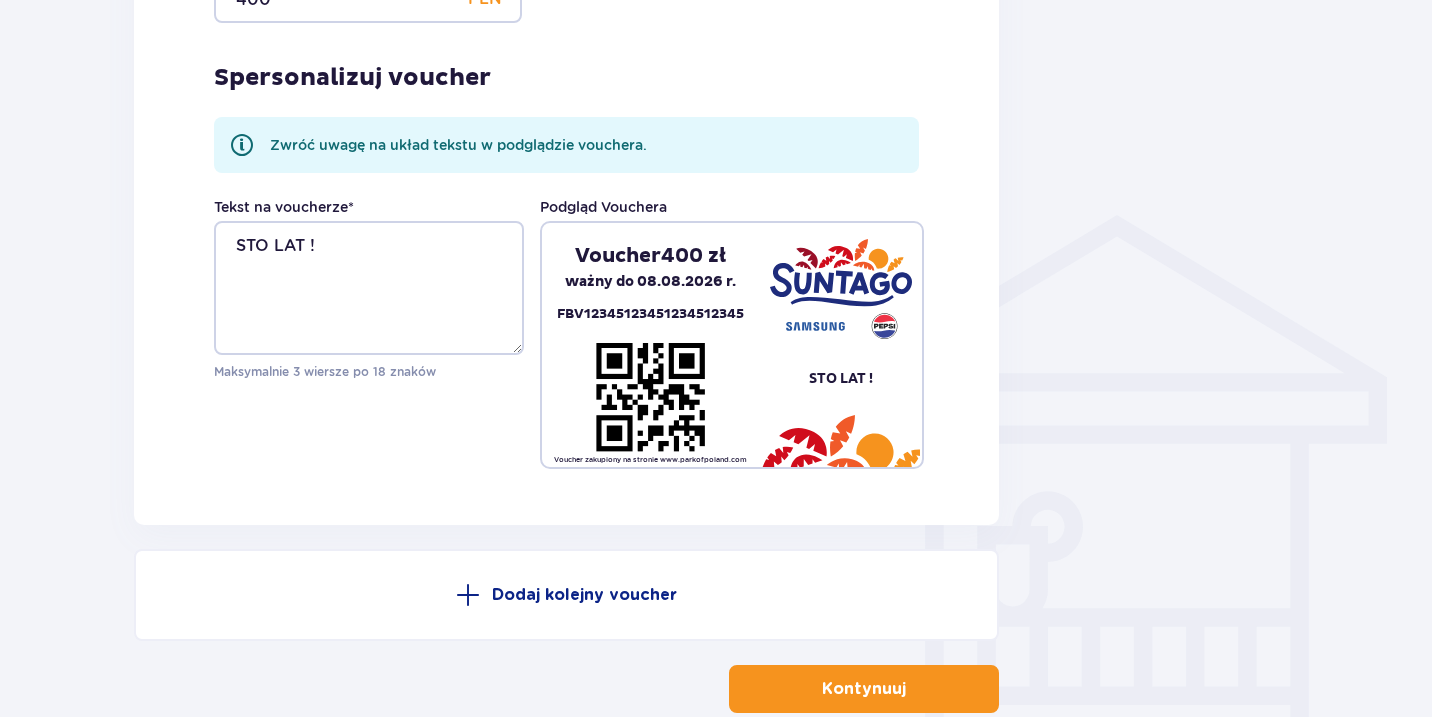 click on "Tekst na voucherze * STO LAT ! Maksymalnie 3 wiersze po 18 znaków Podgląd Vouchera Voucher  400 zł ważny do 08.08.2026 r. FBV12345123451234512345 Voucher zakupiony na stronie www.parkofpoland.com STO LAT !" at bounding box center (566, 333) 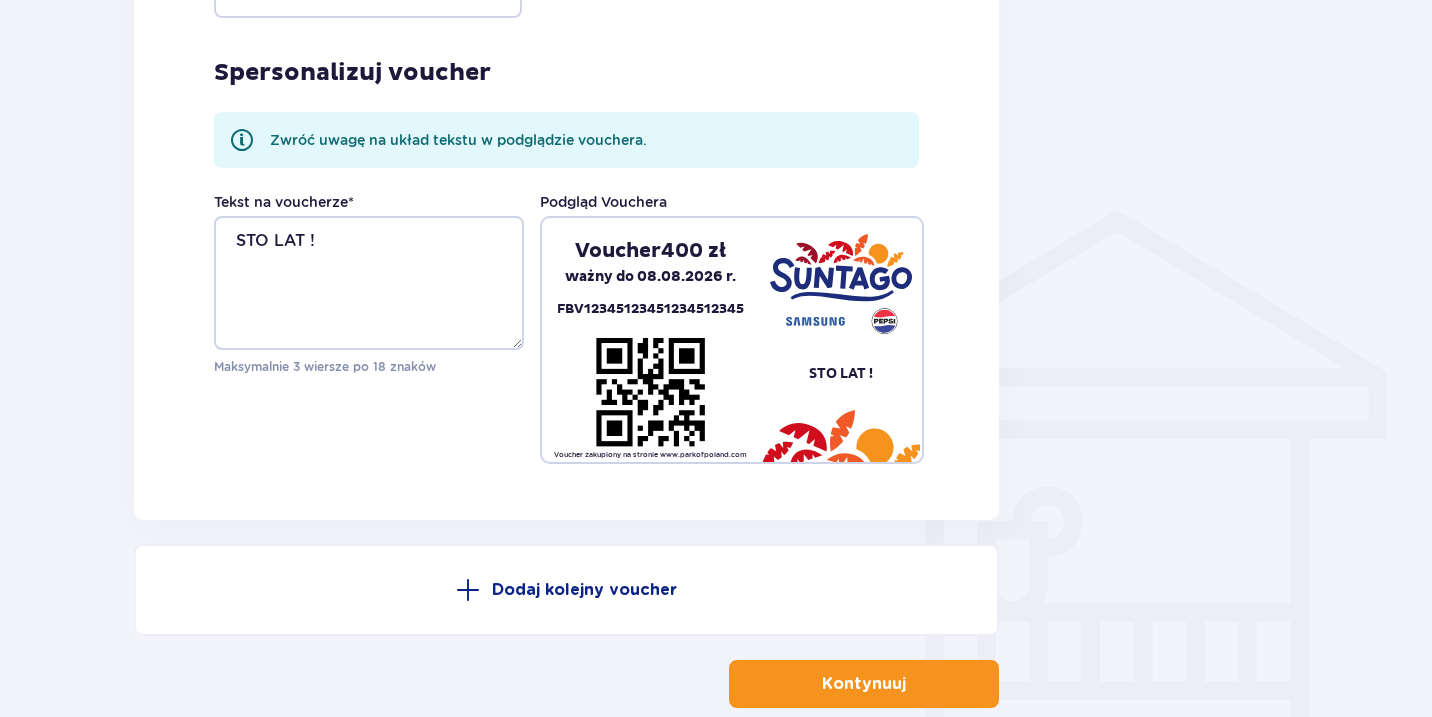 scroll, scrollTop: 1415, scrollLeft: 0, axis: vertical 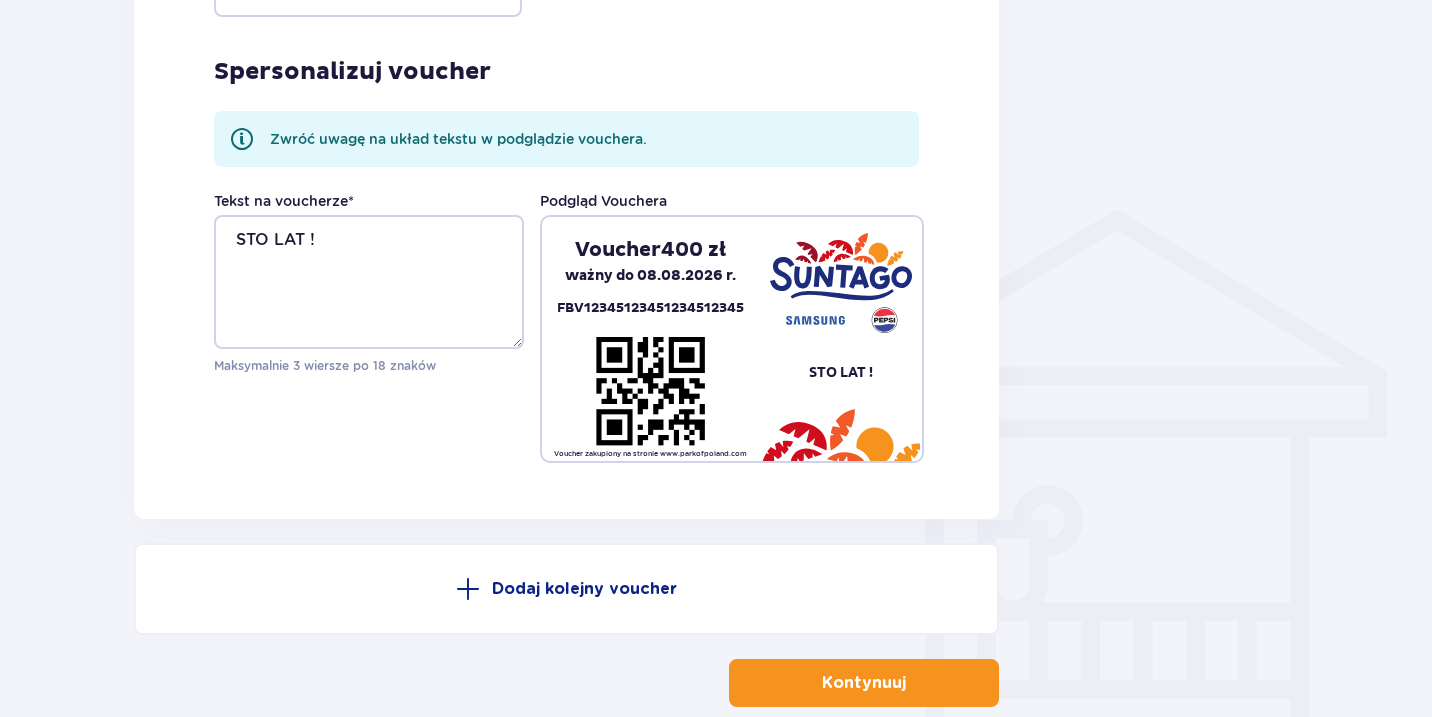click on "Kontynuuj" at bounding box center [864, 683] 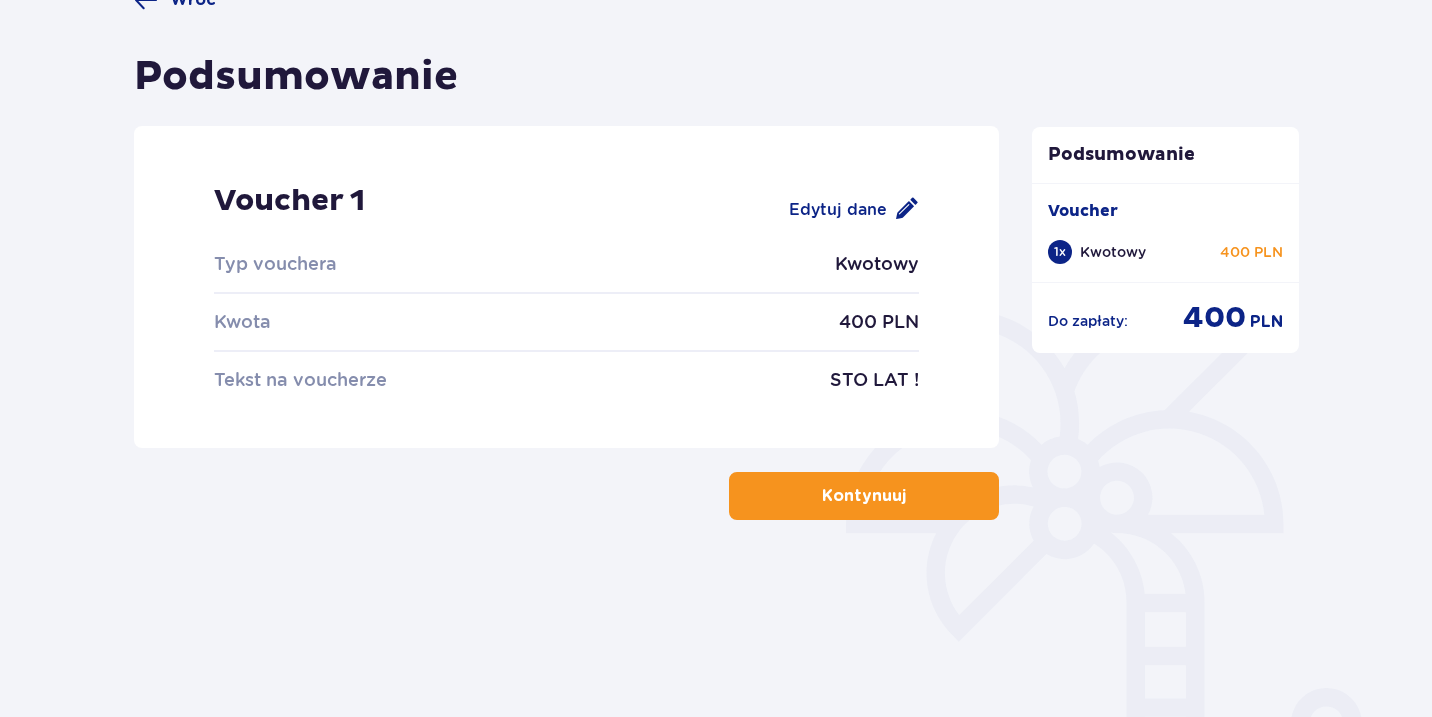 scroll, scrollTop: 186, scrollLeft: 0, axis: vertical 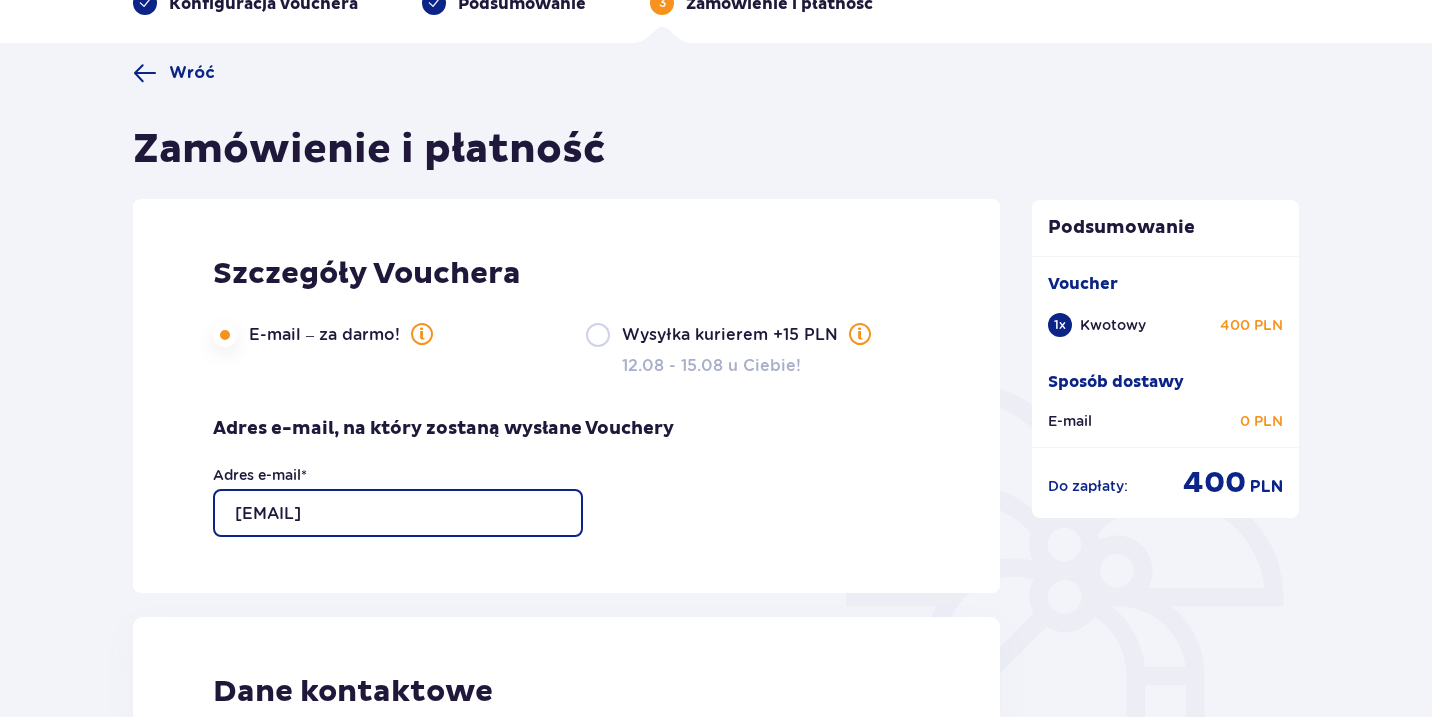 type on "kamillakomski@gmail.com" 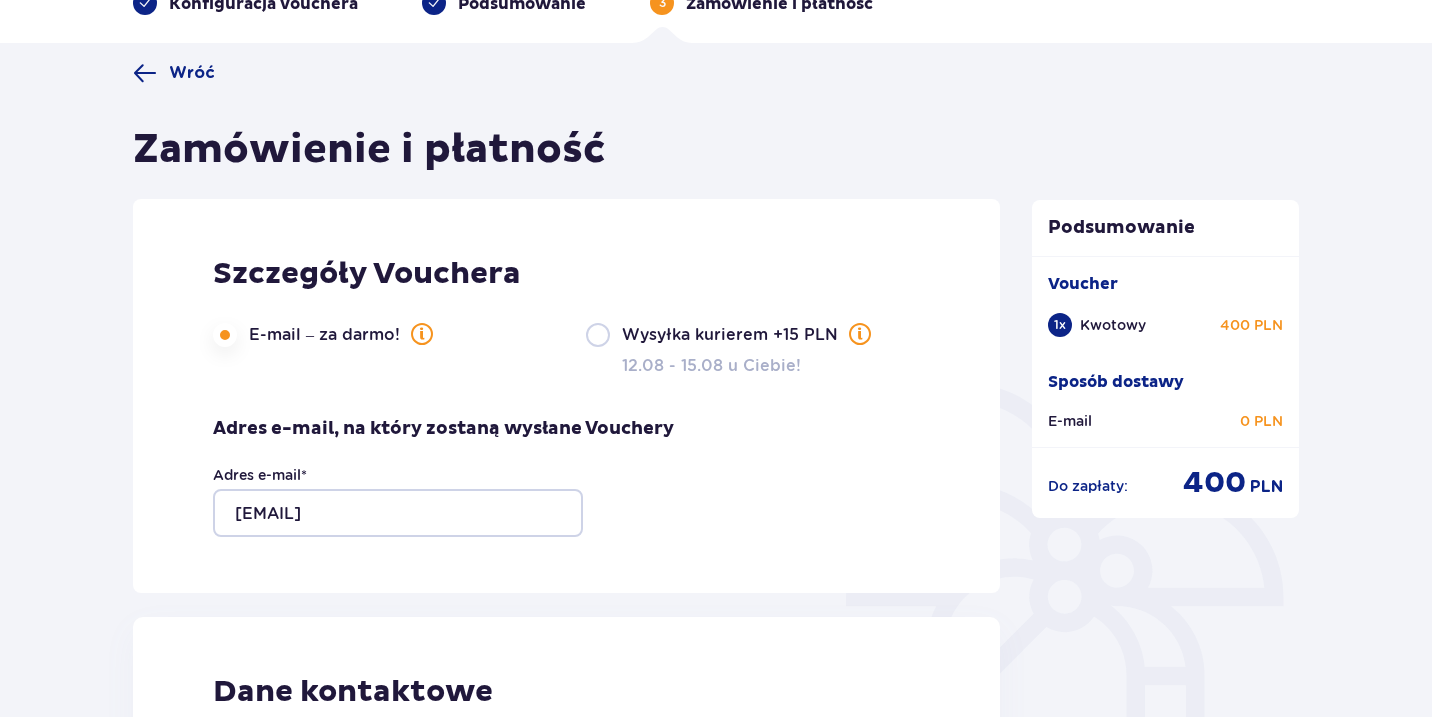 click on "Szczegóły Vouchera E-mail – za darmo! Wysyłka kurierem +15 PLN 12.08 - 15.08 u Ciebie! Adres e-mail, na który zostaną wysłane Vouchery Adres e-mail * kamillakomski@gmail.com" at bounding box center (566, 396) 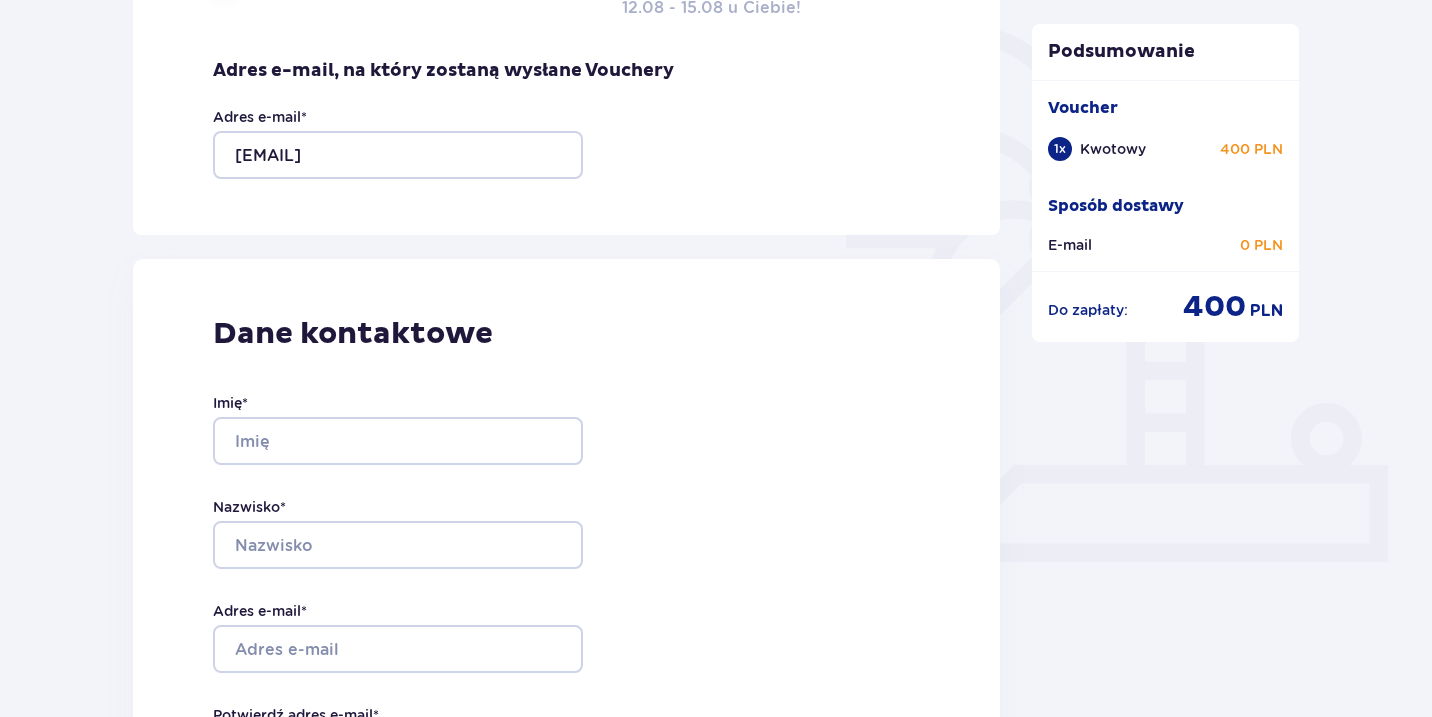 scroll, scrollTop: 644, scrollLeft: 0, axis: vertical 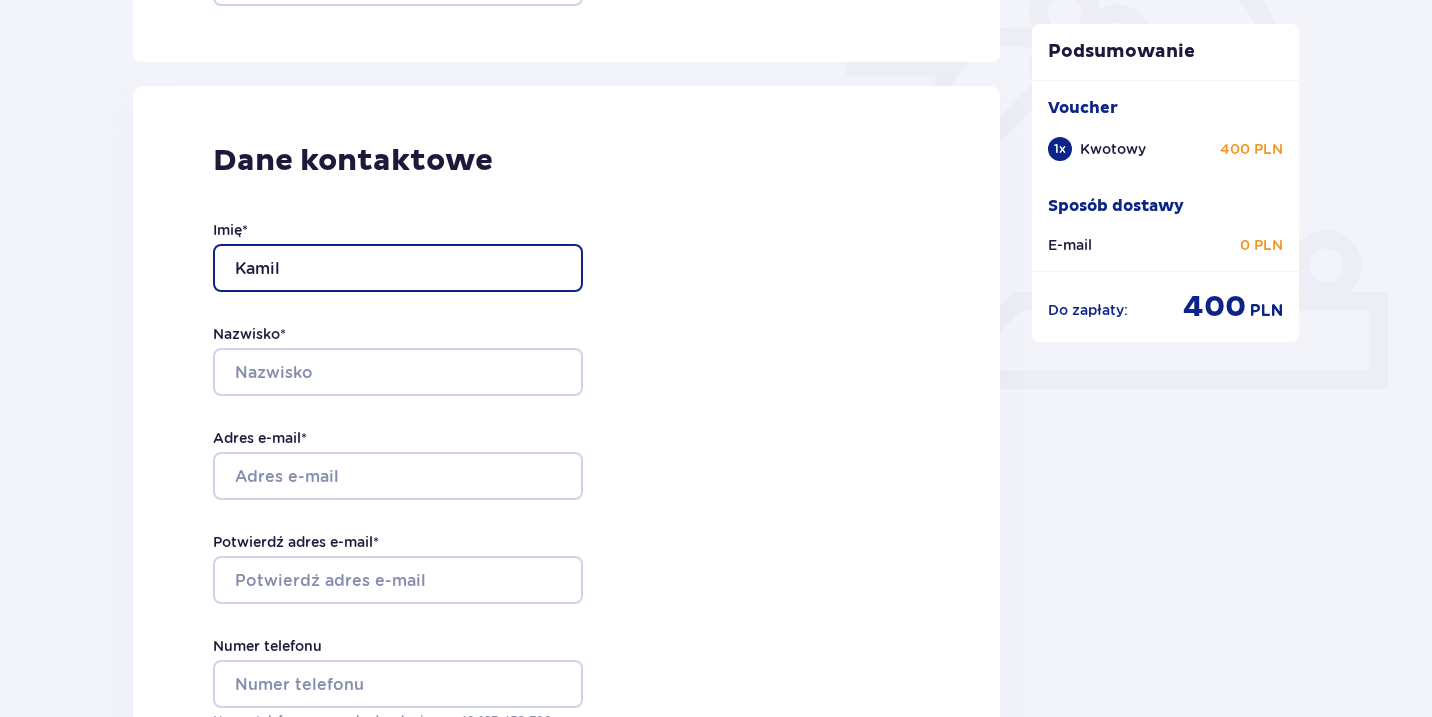 type on "Kamil" 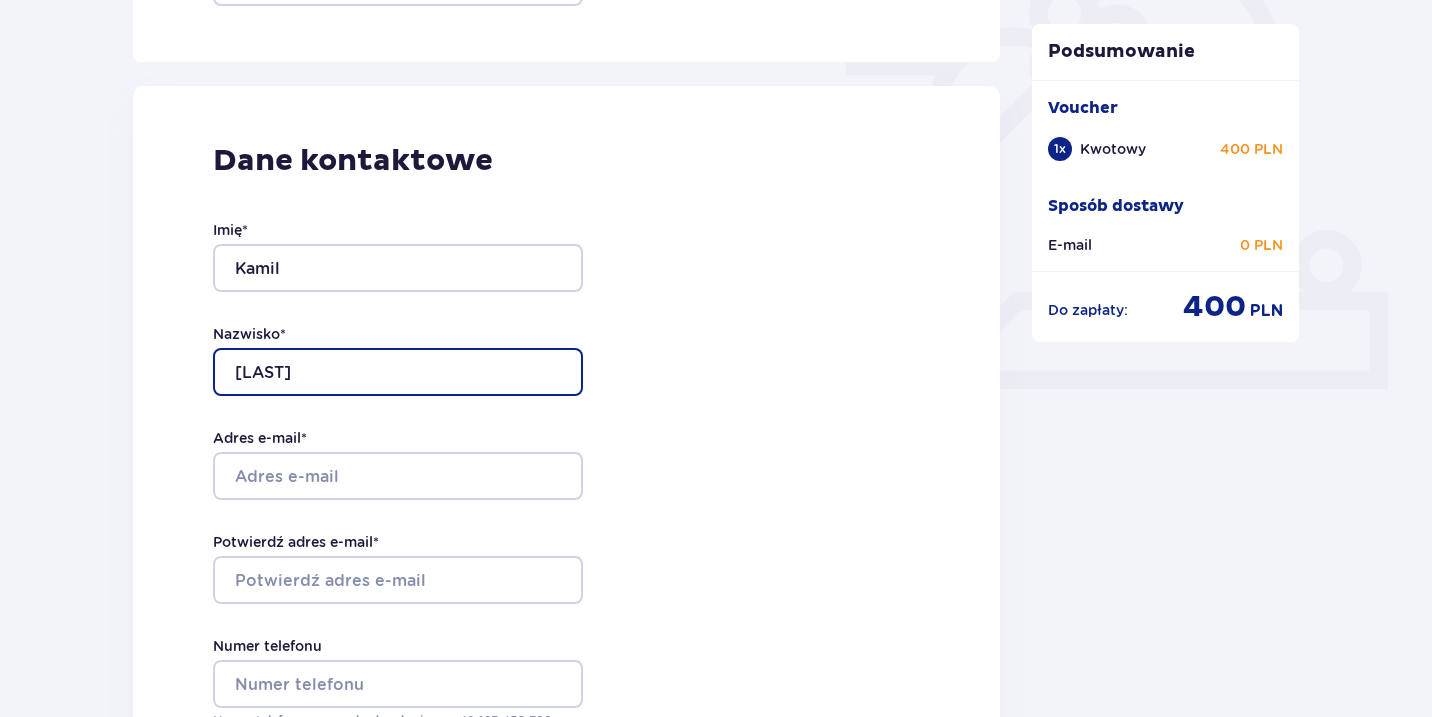 type on "Łakomski" 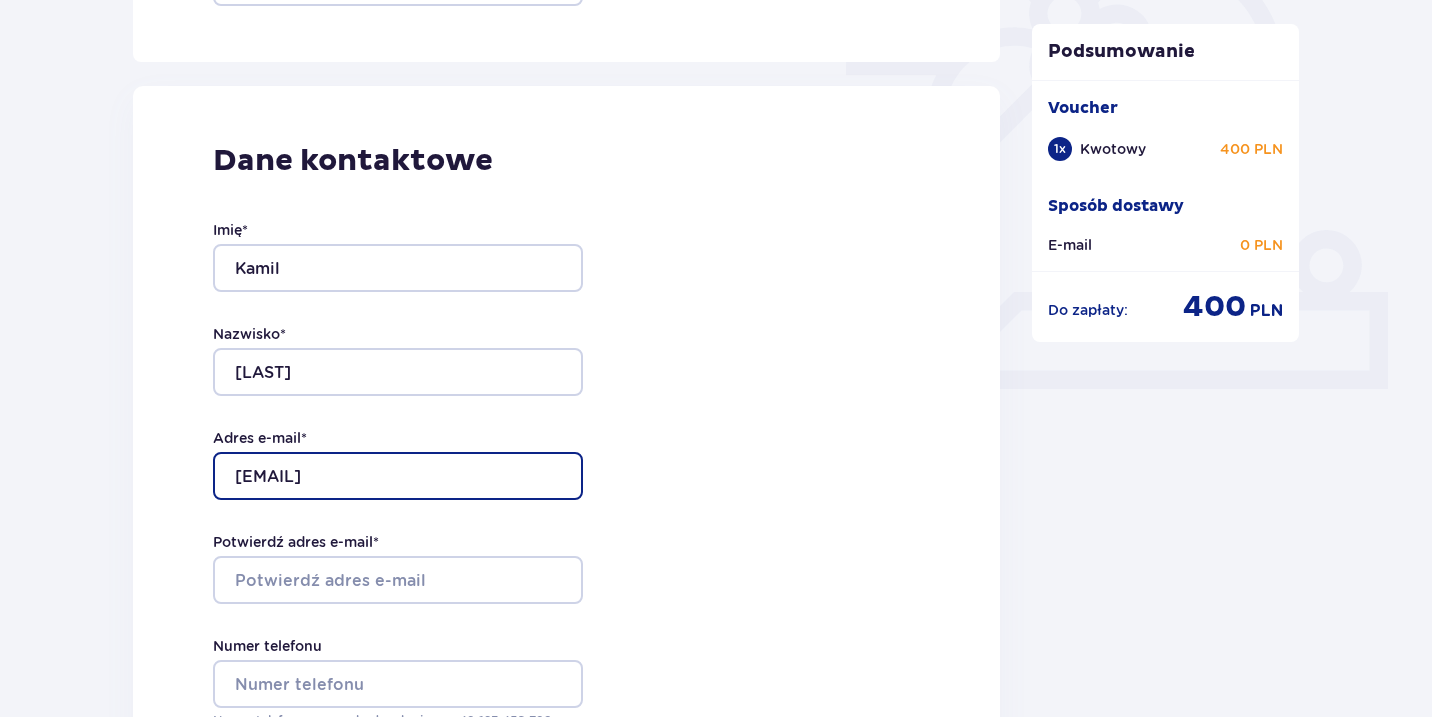 type on "kamillakomski@gmail.com" 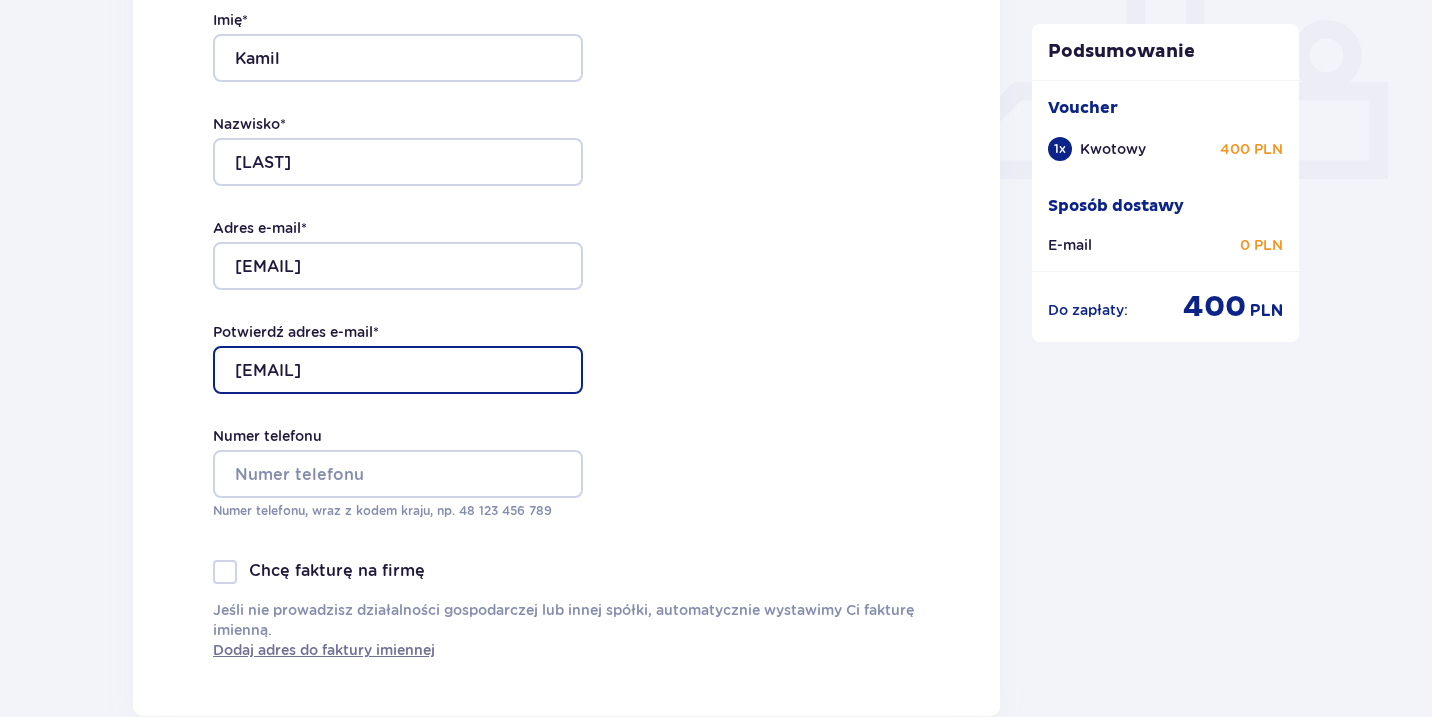 scroll, scrollTop: 861, scrollLeft: 0, axis: vertical 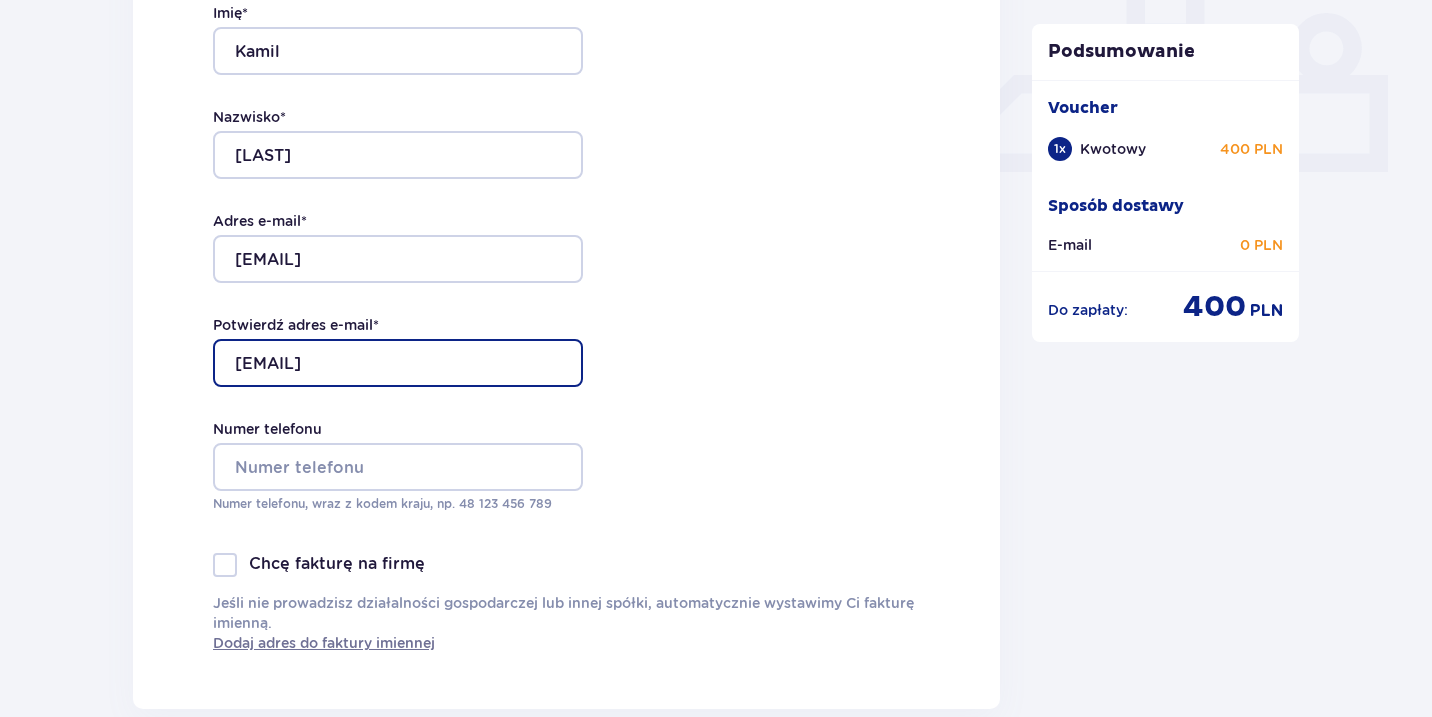 type on "kamillakomski@gmail.com" 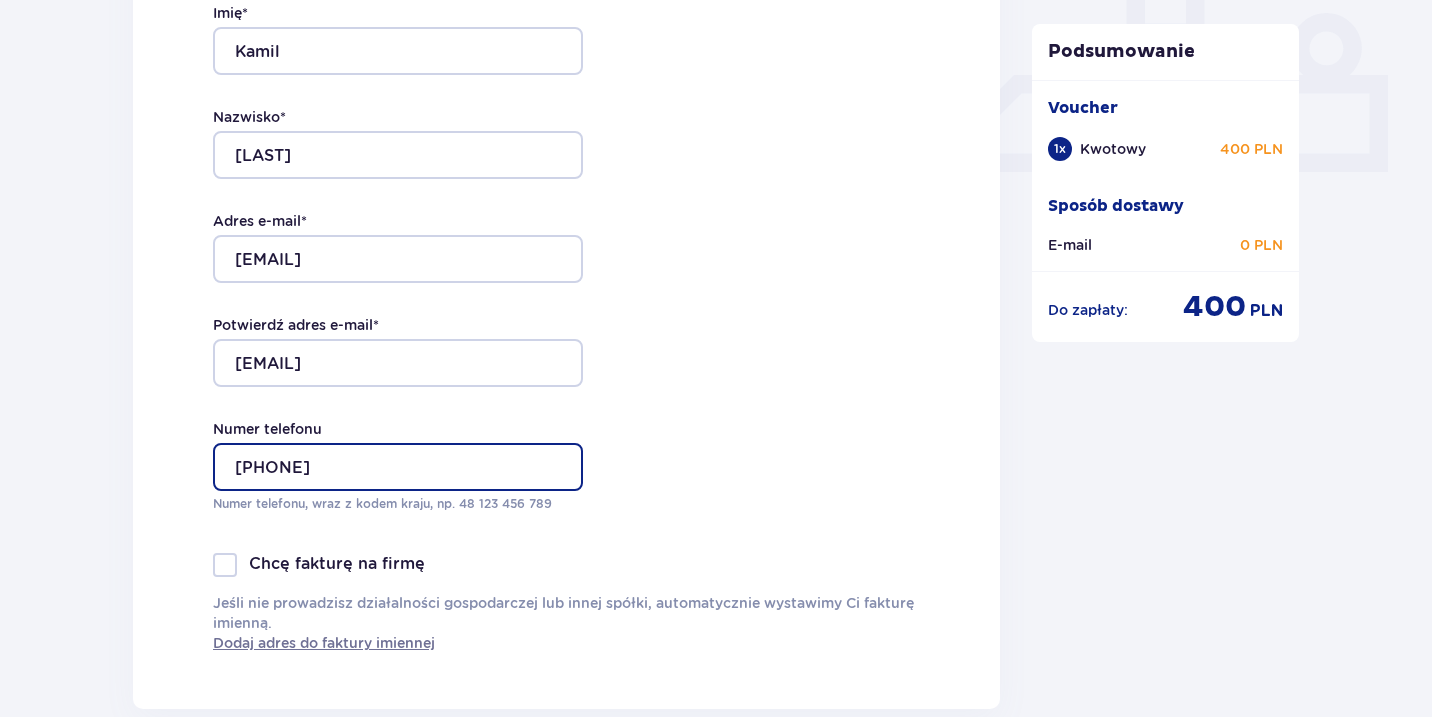 type on "517742979" 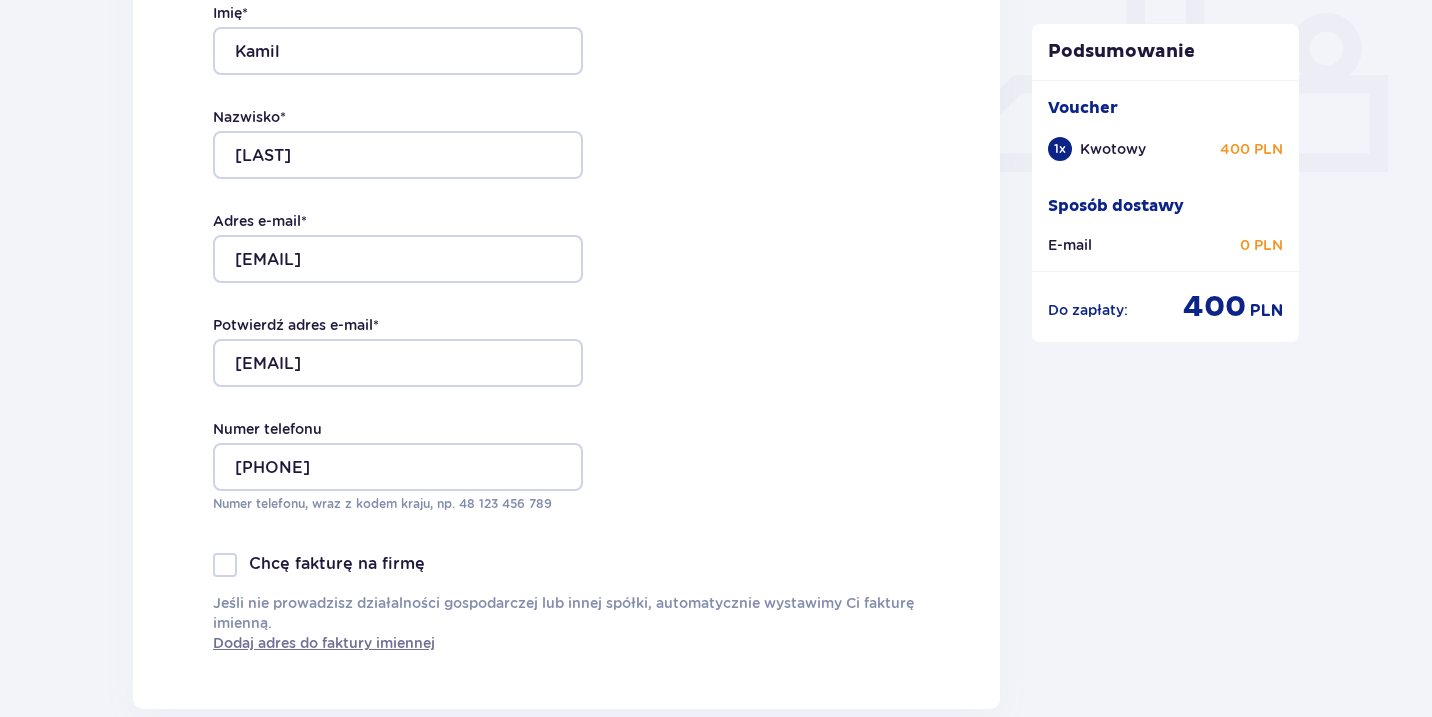 click on "Dane kontaktowe Imię * Kamil Nazwisko * Łakomski Adres e-mail * kamillakomski@gmail.com Potwierdź adres e-mail * kamillakomski@gmail.com Numer telefonu 517742979 Numer telefonu, wraz z kodem kraju, np. 48 ​123 ​456 ​789 Chcę fakturę na firmę Jeśli nie prowadzisz działalności gospodarczej lub innej spółki, automatycznie wystawimy Ci fakturę imienną. Dodaj adres do faktury imiennej" at bounding box center [566, 289] 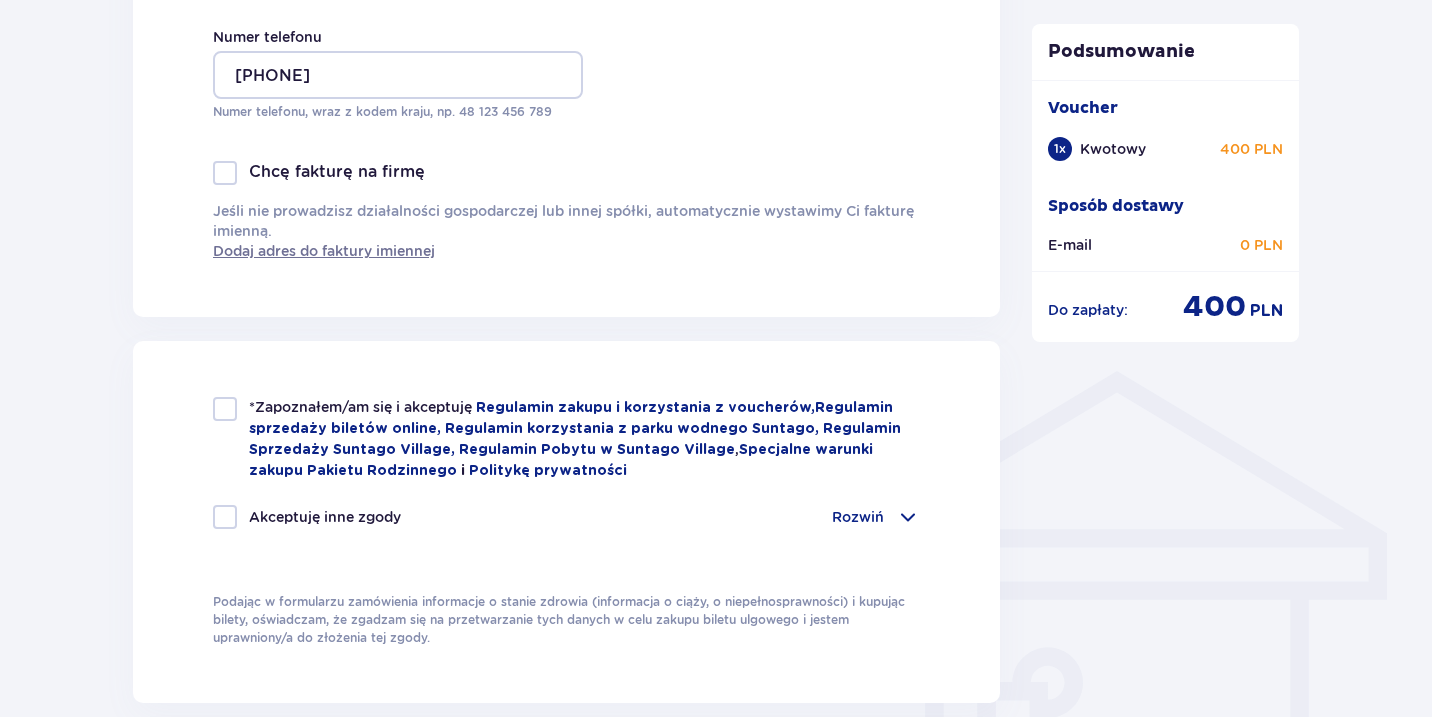 scroll, scrollTop: 1269, scrollLeft: 0, axis: vertical 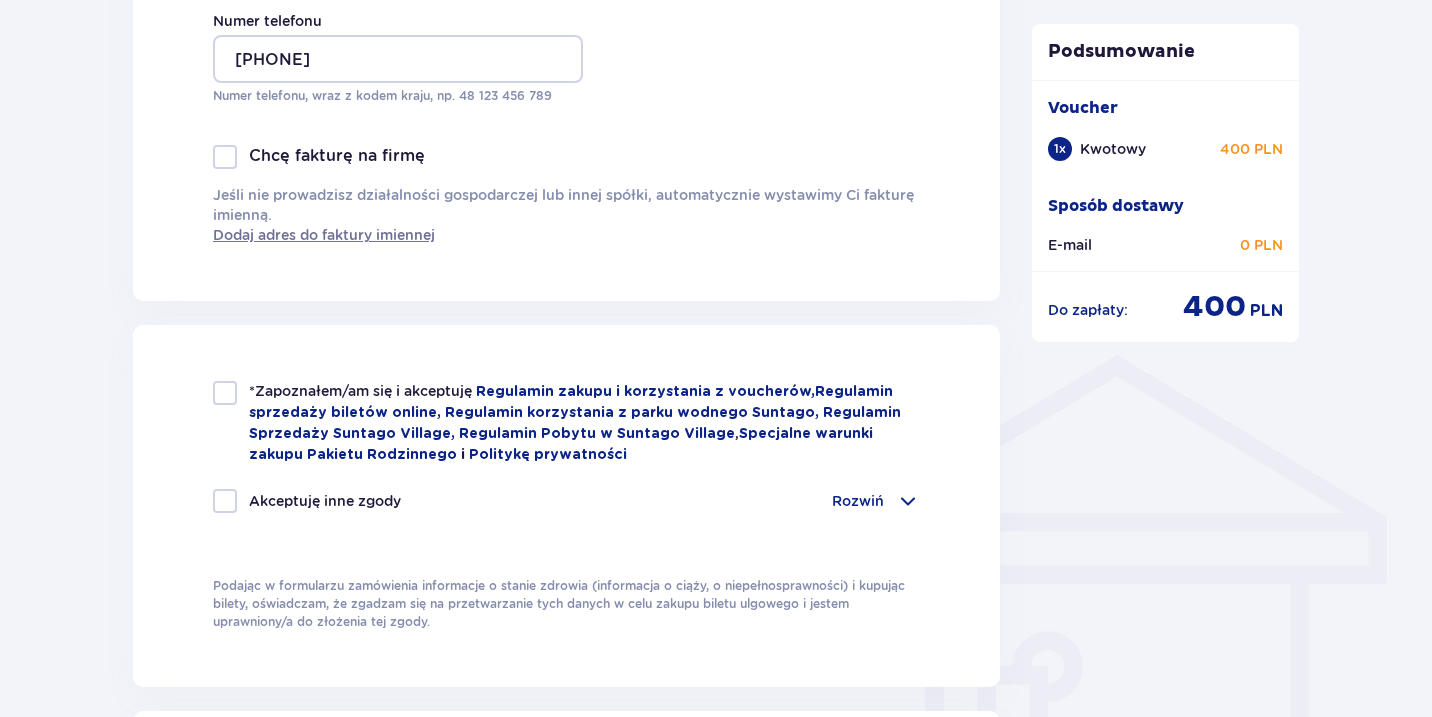 click at bounding box center (225, 393) 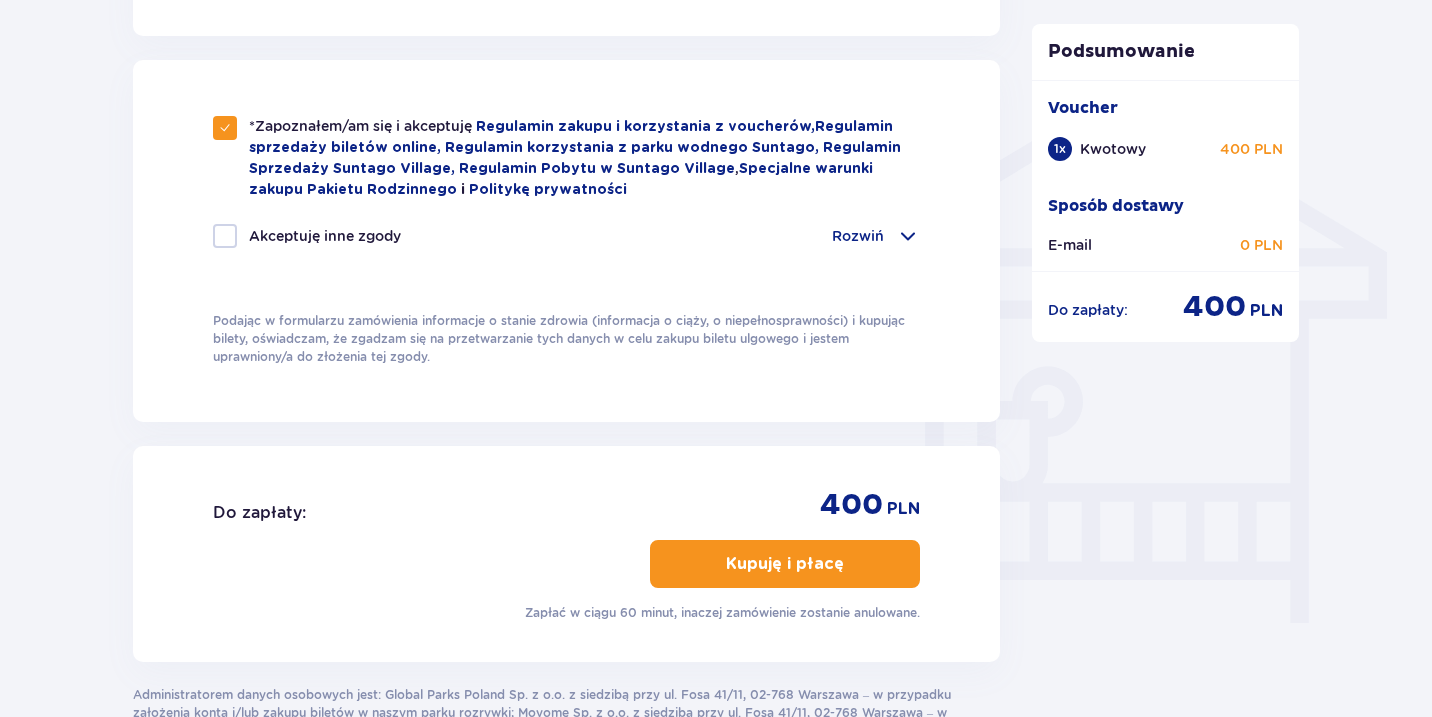 scroll, scrollTop: 1547, scrollLeft: 0, axis: vertical 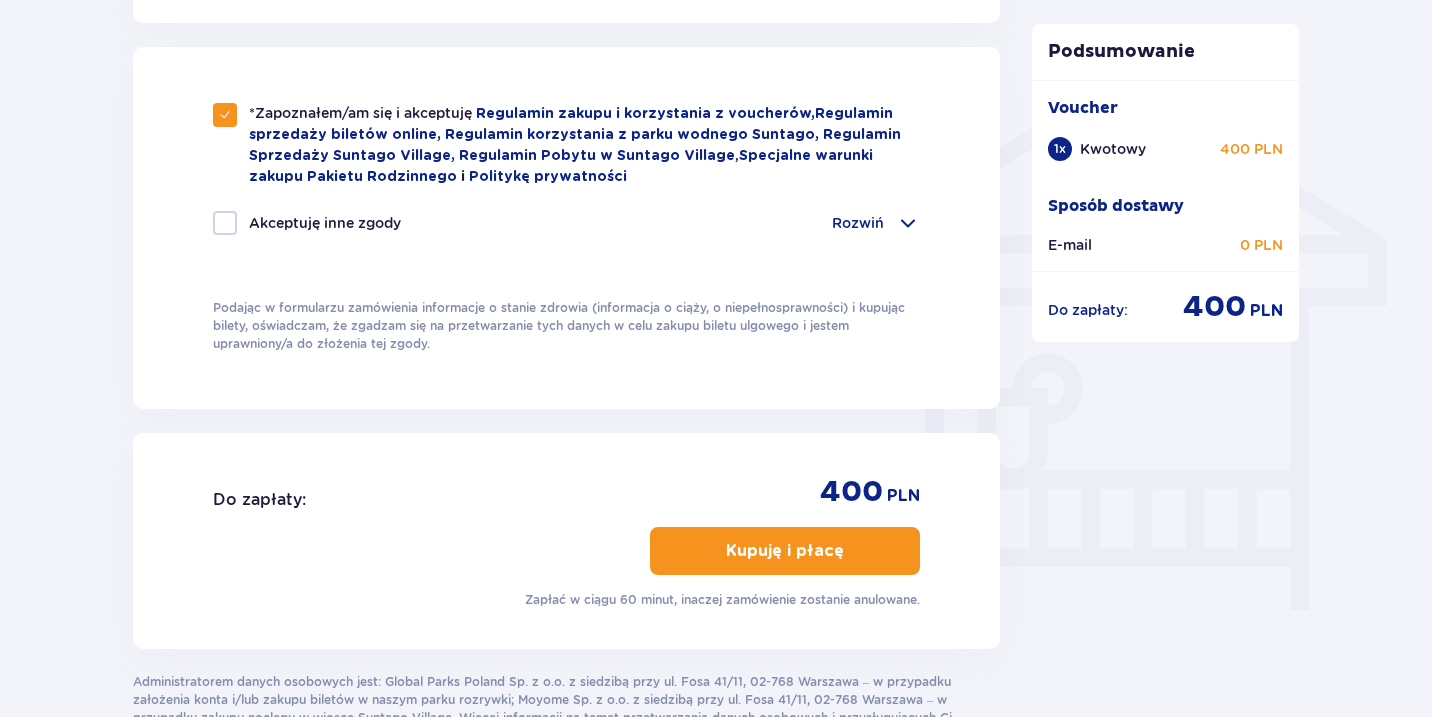 click on "Kupuję i płacę" at bounding box center [785, 551] 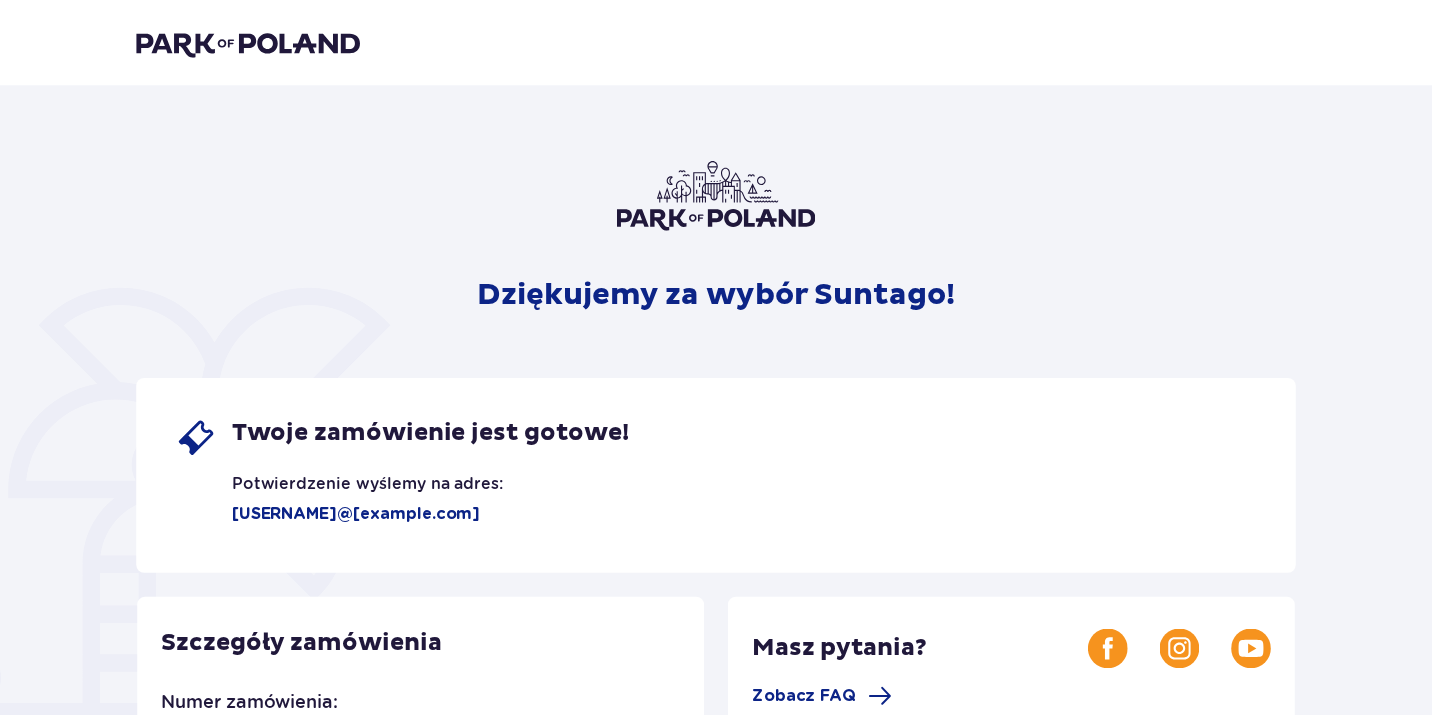 scroll, scrollTop: 0, scrollLeft: 0, axis: both 